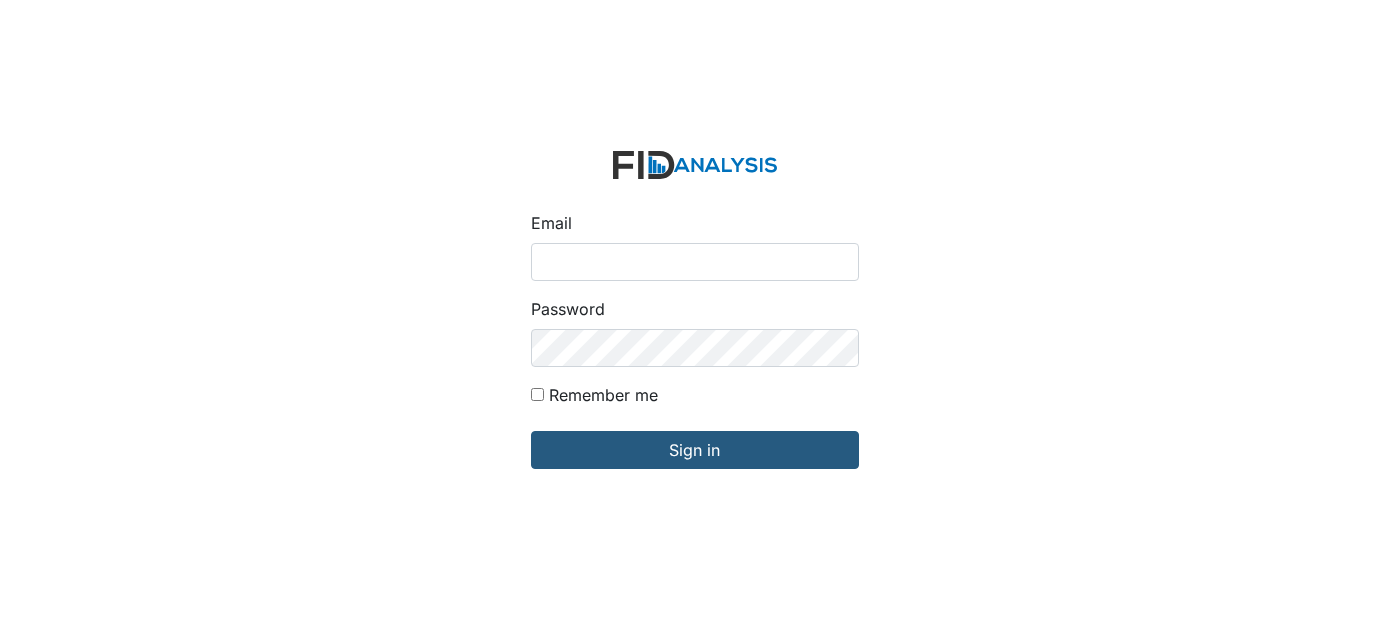 scroll, scrollTop: 0, scrollLeft: 0, axis: both 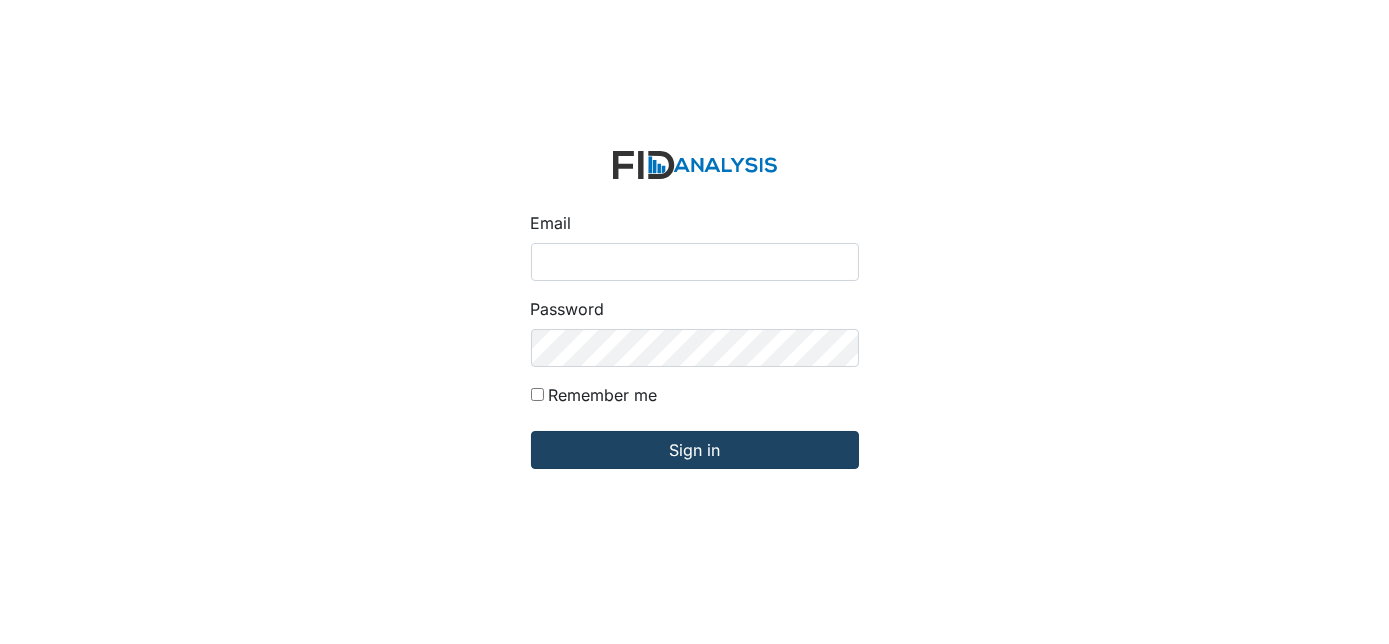 type on "[EMAIL_ADDRESS][DOMAIN_NAME]" 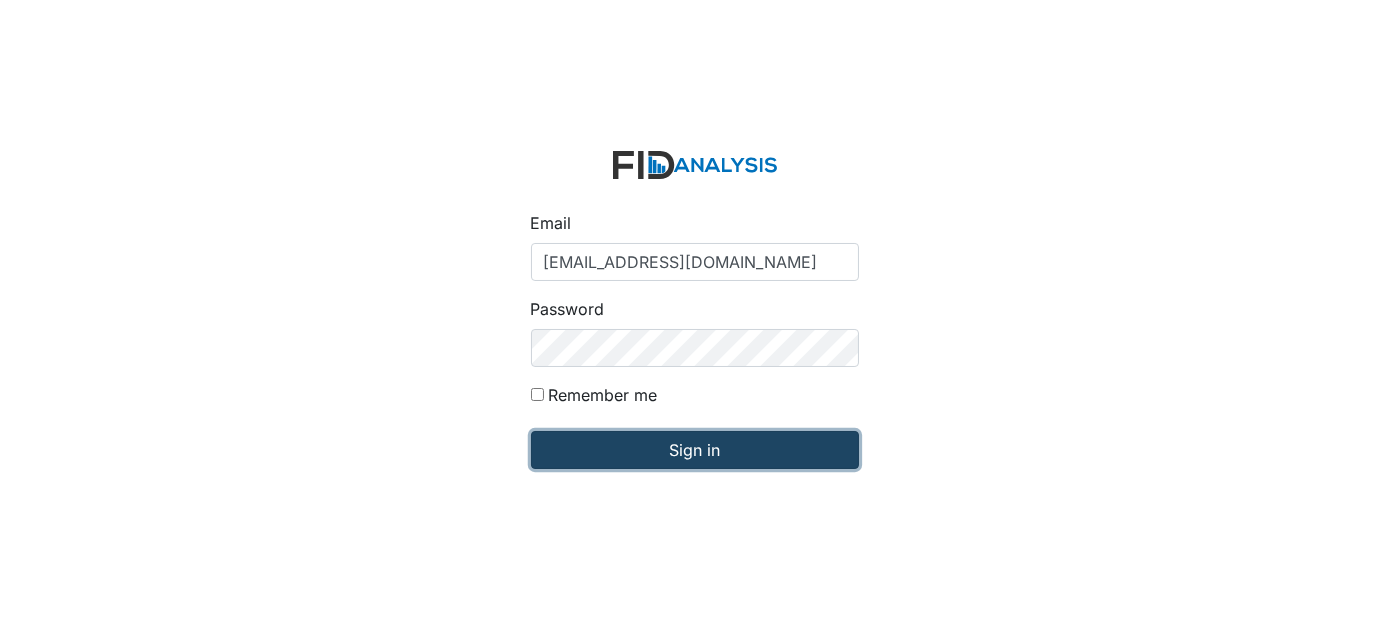 click on "Sign in" at bounding box center [695, 450] 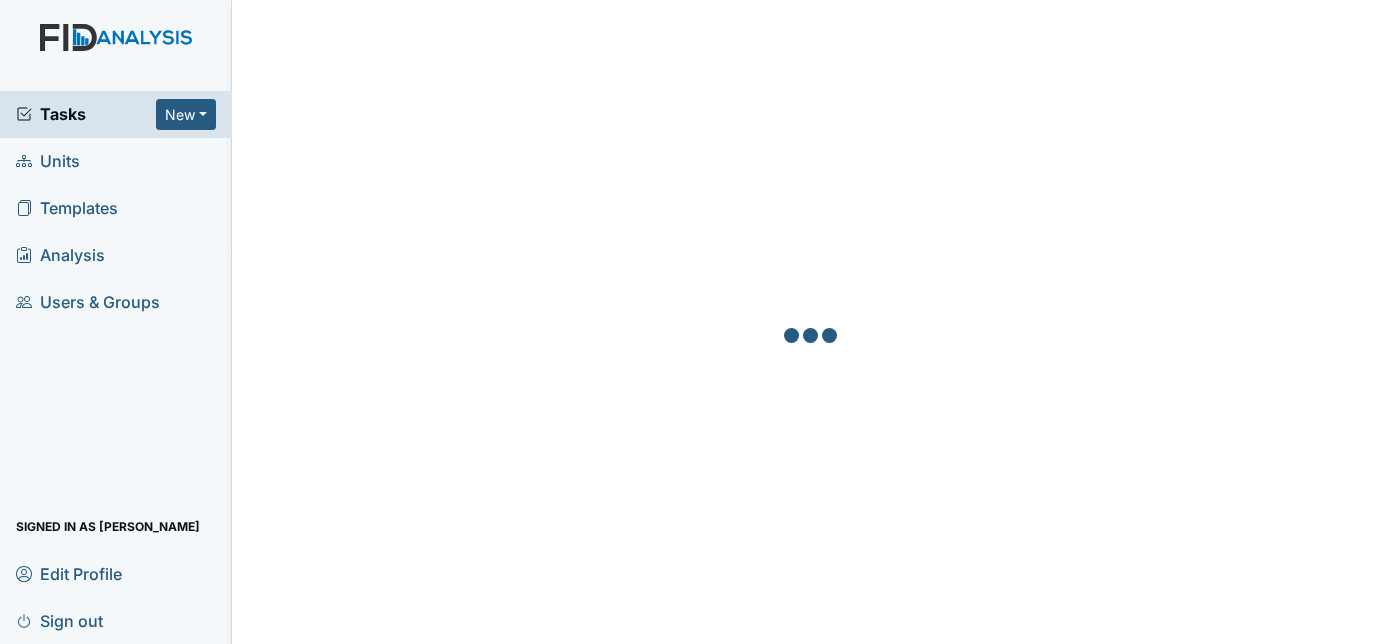 scroll, scrollTop: 0, scrollLeft: 0, axis: both 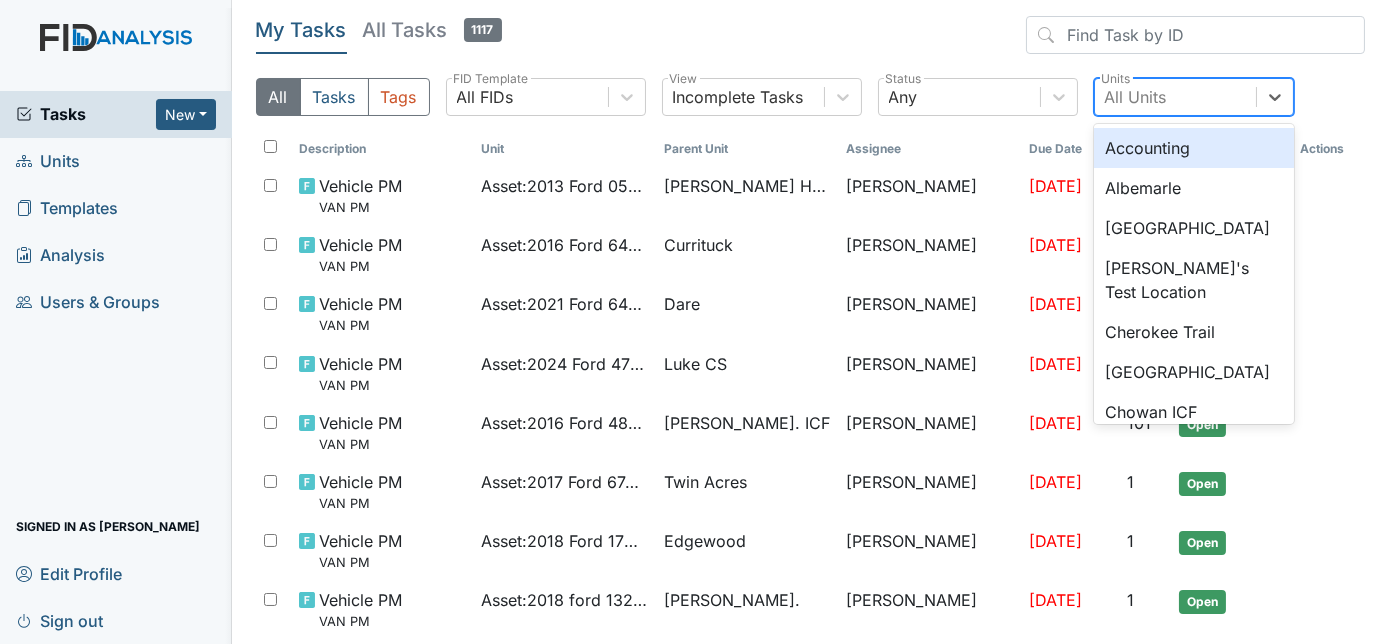 click on "All Units" at bounding box center (1175, 97) 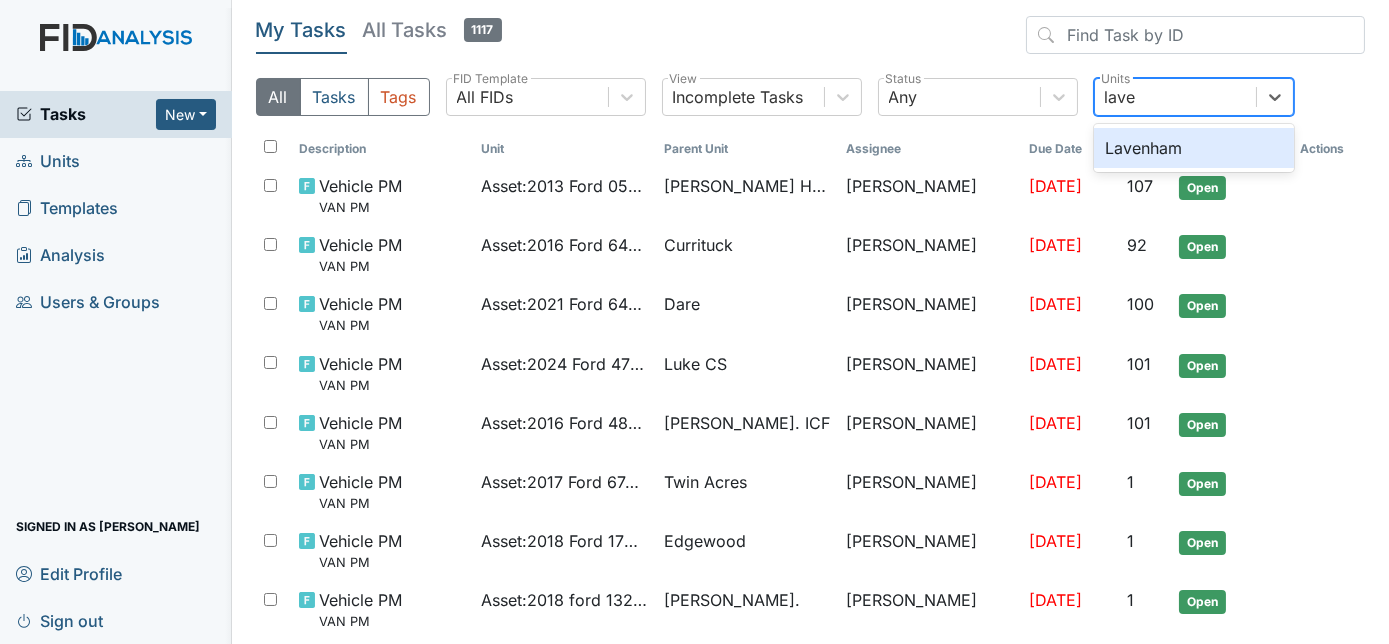 type on "laven" 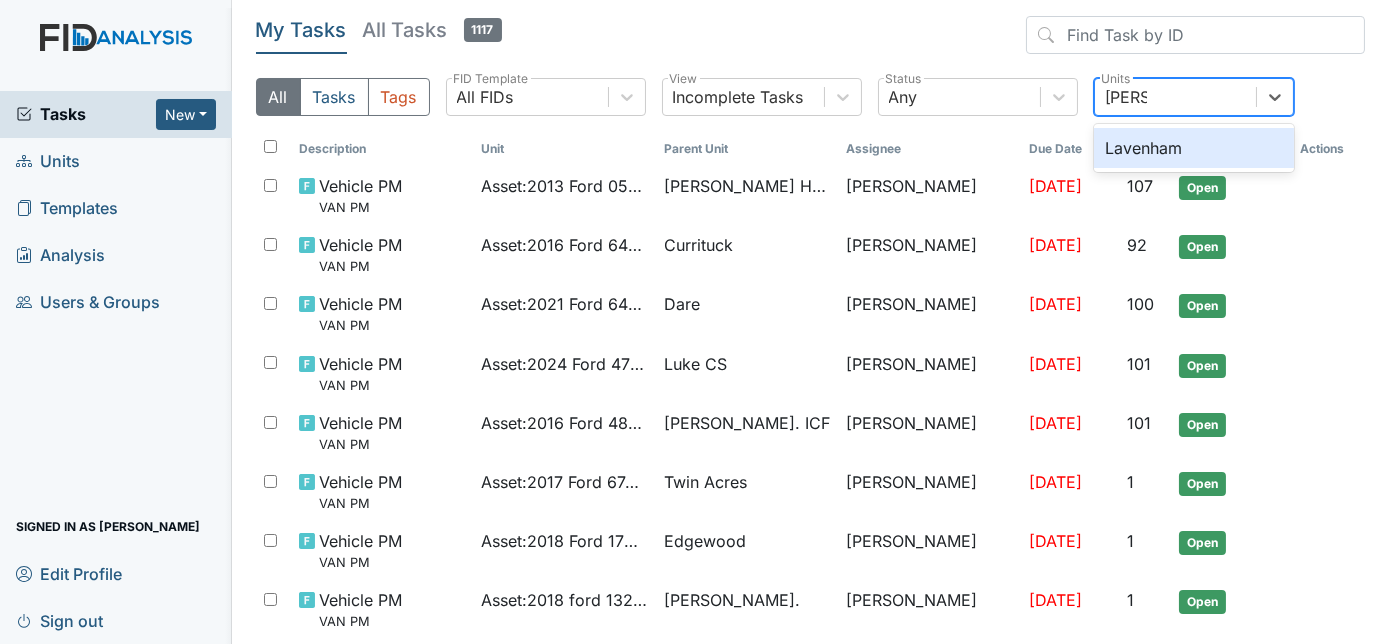 type 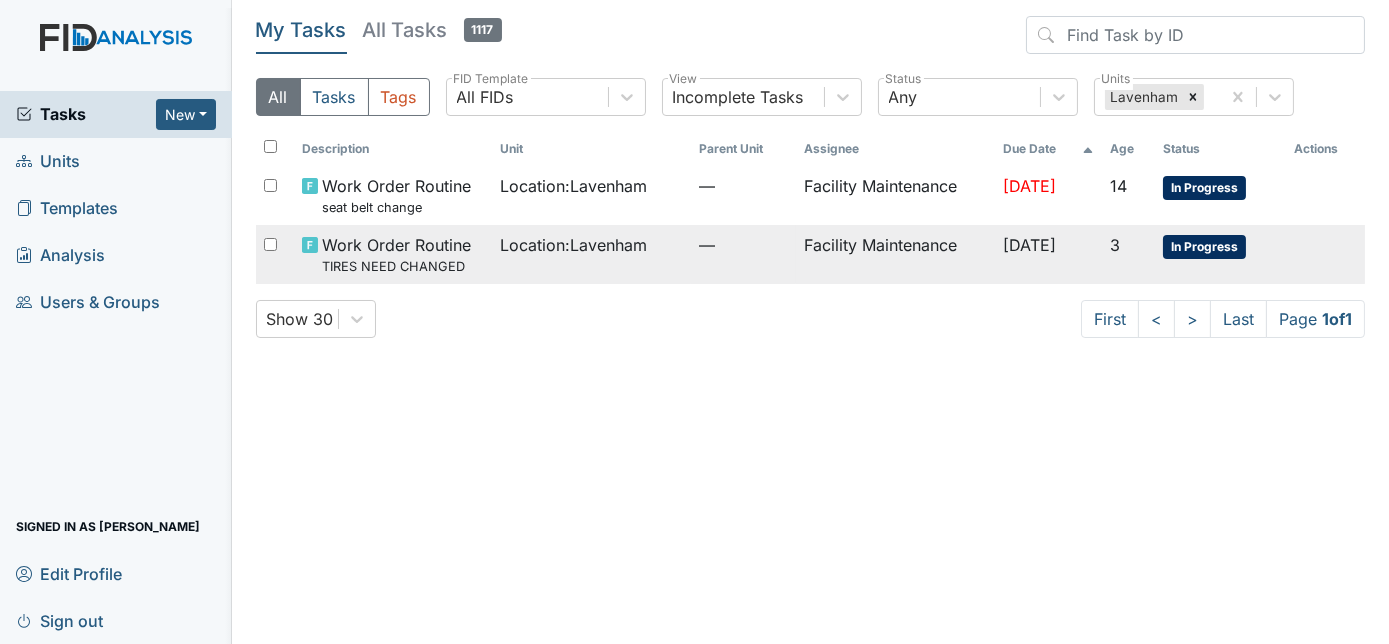 click on "—" at bounding box center (744, 254) 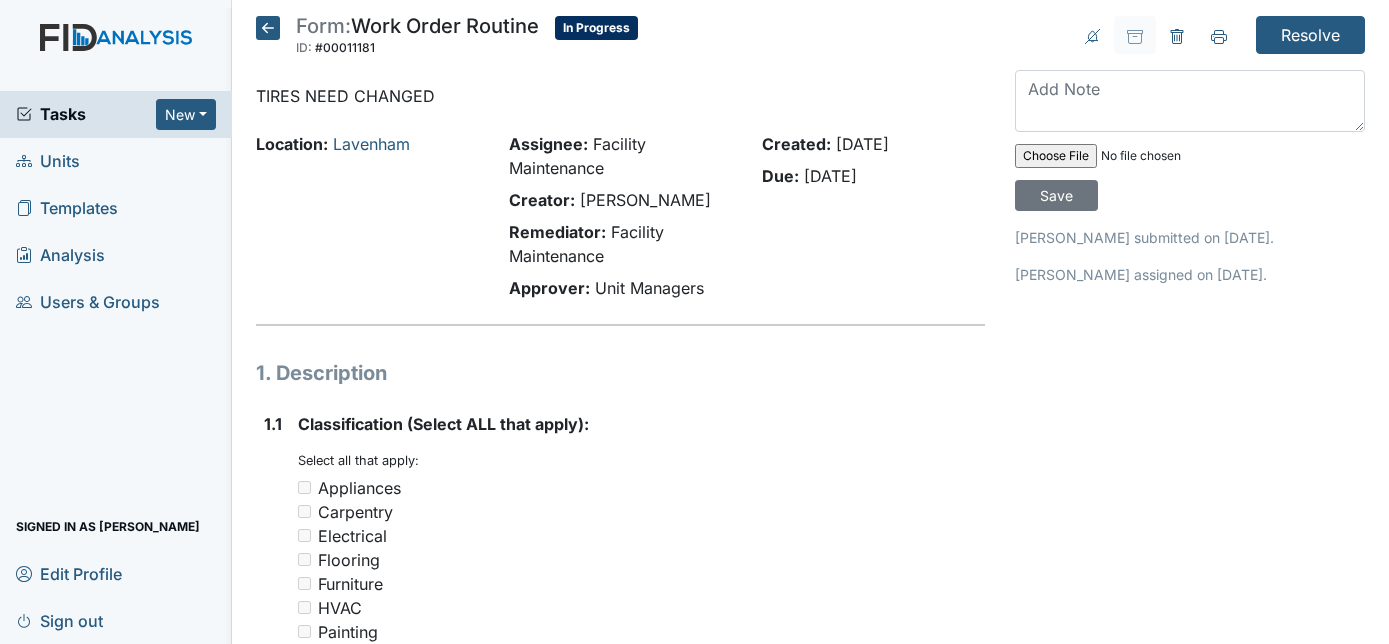scroll, scrollTop: 0, scrollLeft: 0, axis: both 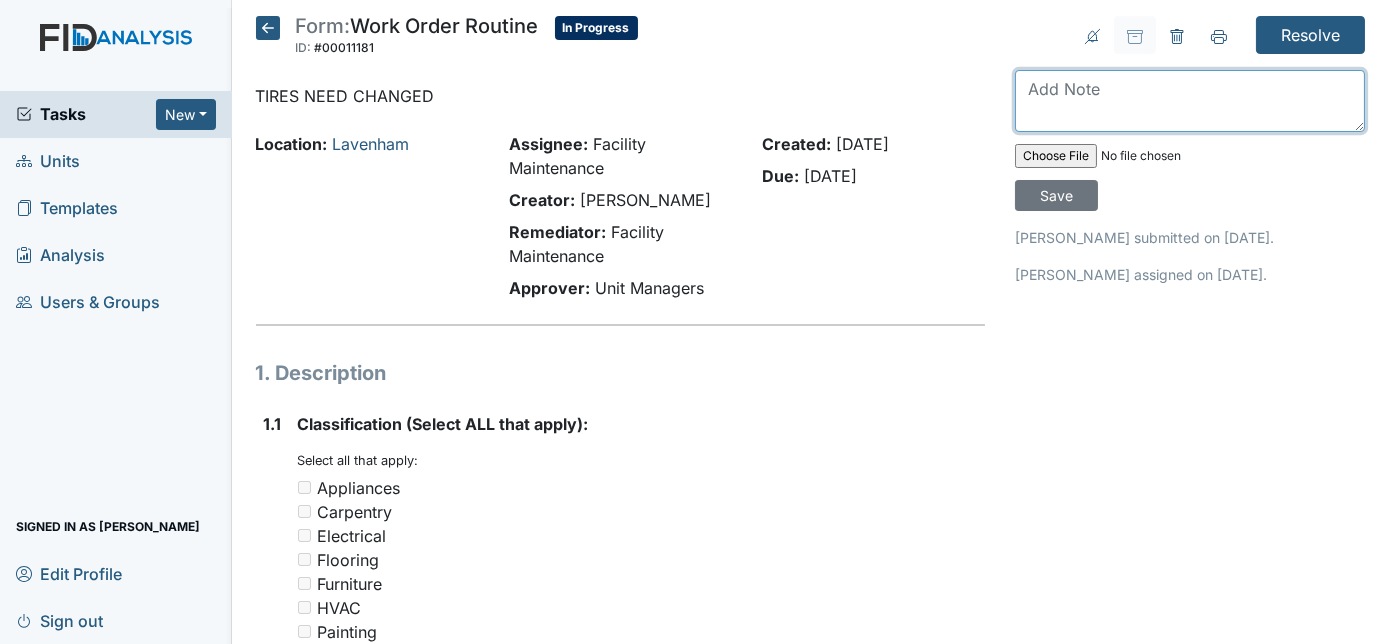 click at bounding box center (1190, 101) 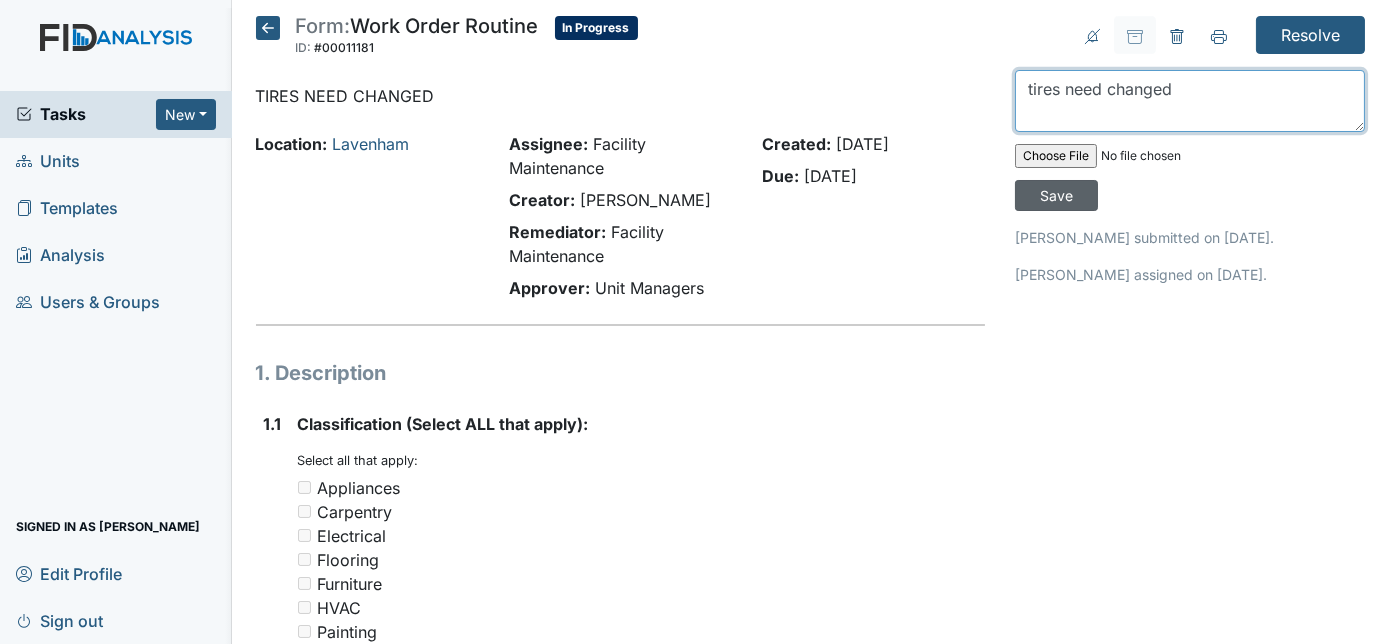 type on "tires need changed" 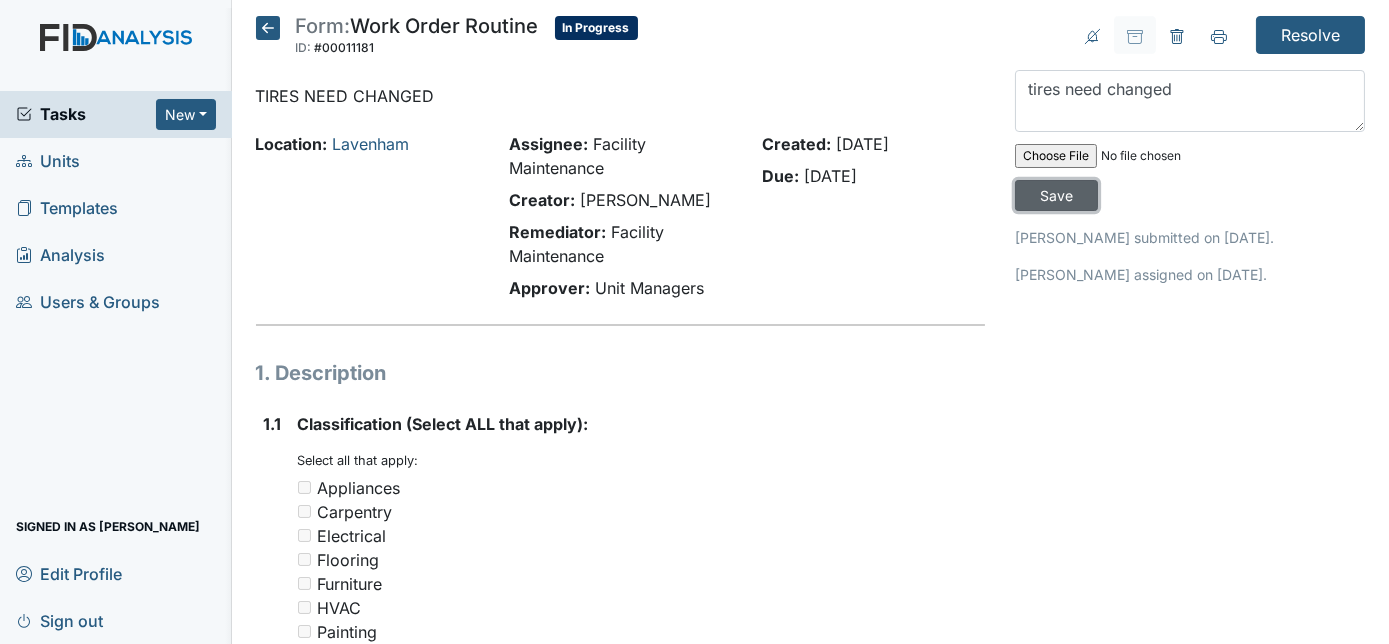 click on "Save" at bounding box center [1056, 195] 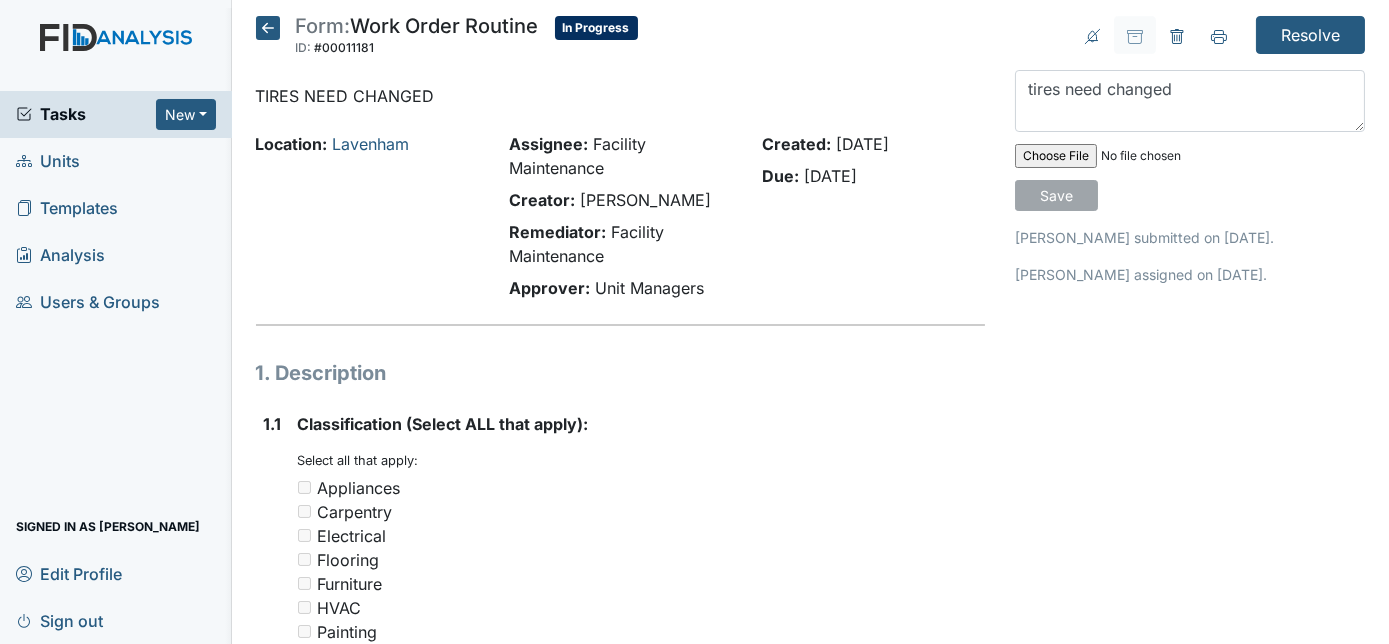 type 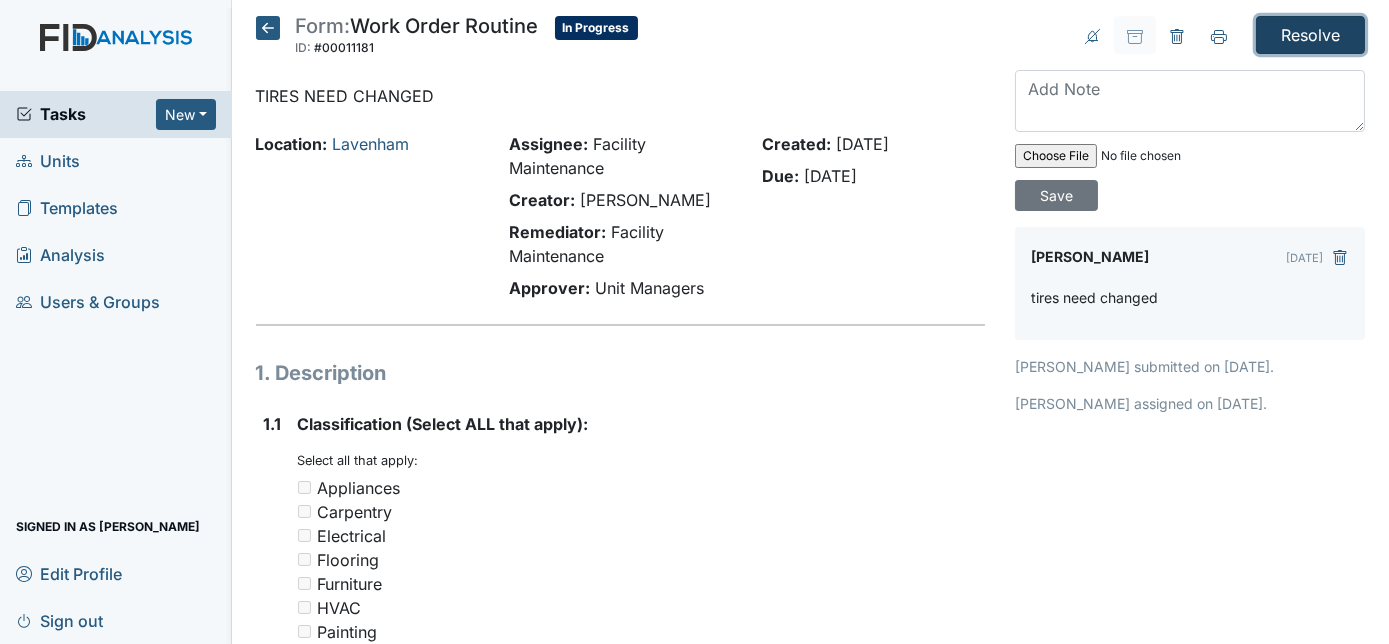 click on "Resolve" at bounding box center [1310, 35] 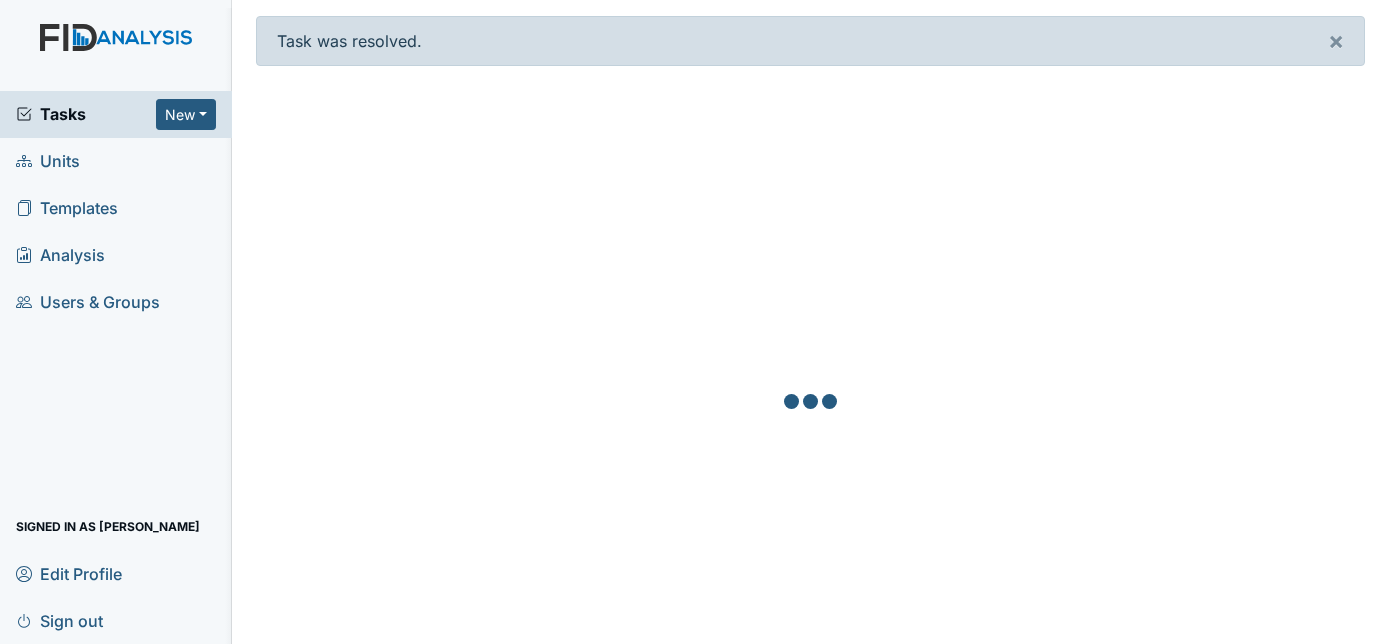 scroll, scrollTop: 0, scrollLeft: 0, axis: both 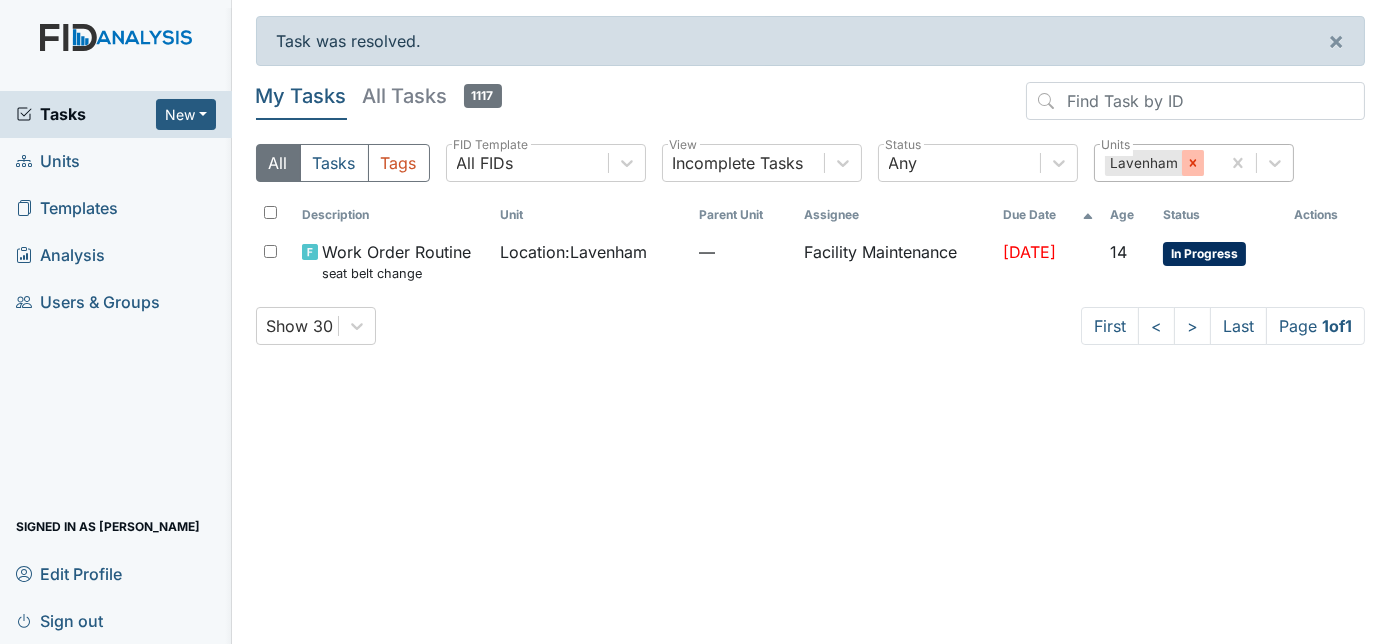 click at bounding box center (1193, 163) 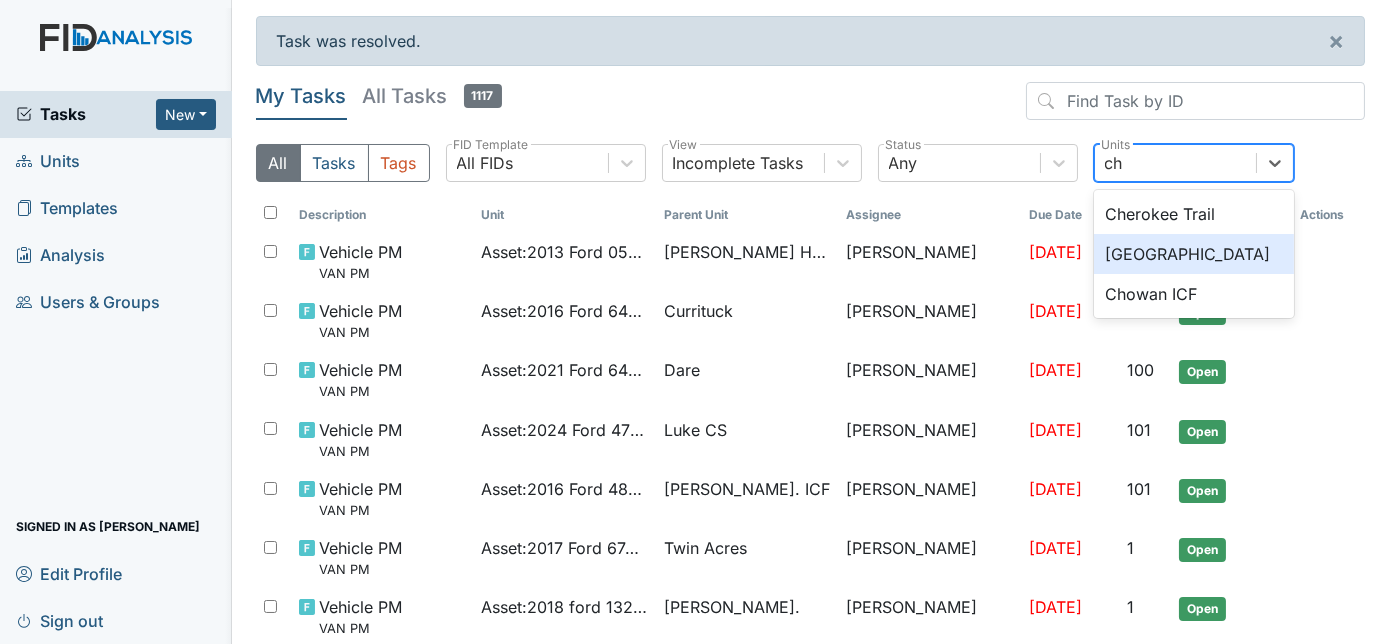 type on "c" 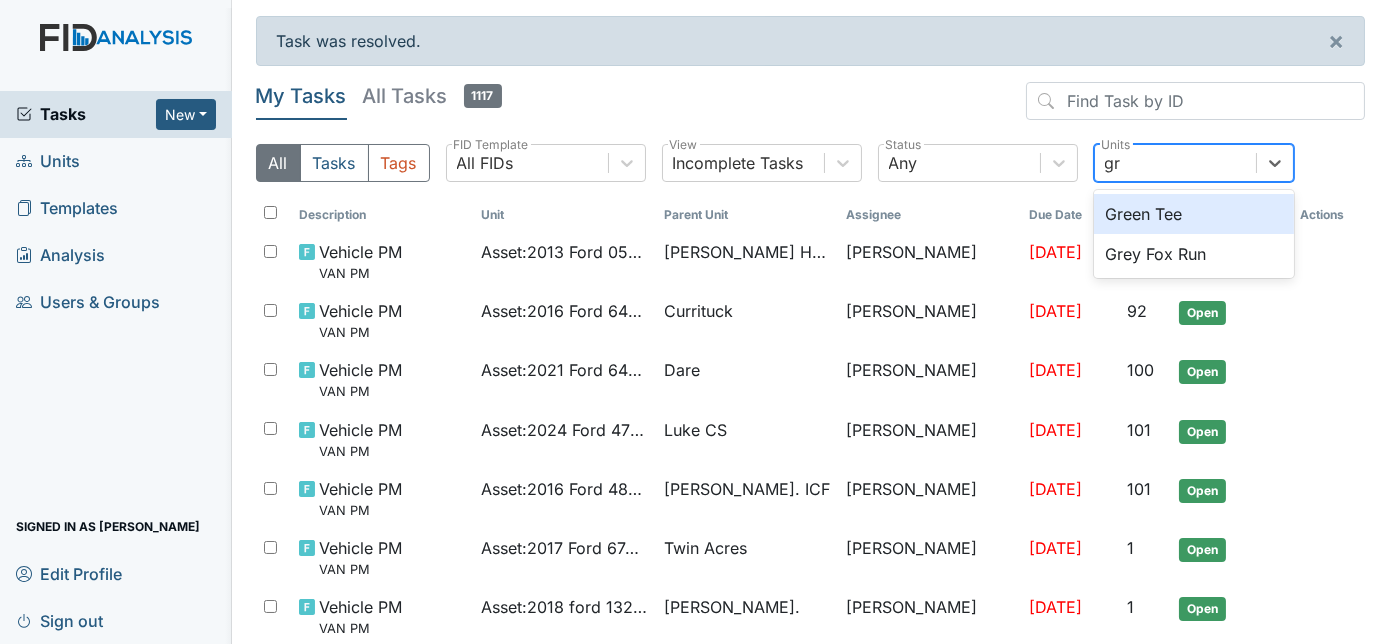 type on "gre" 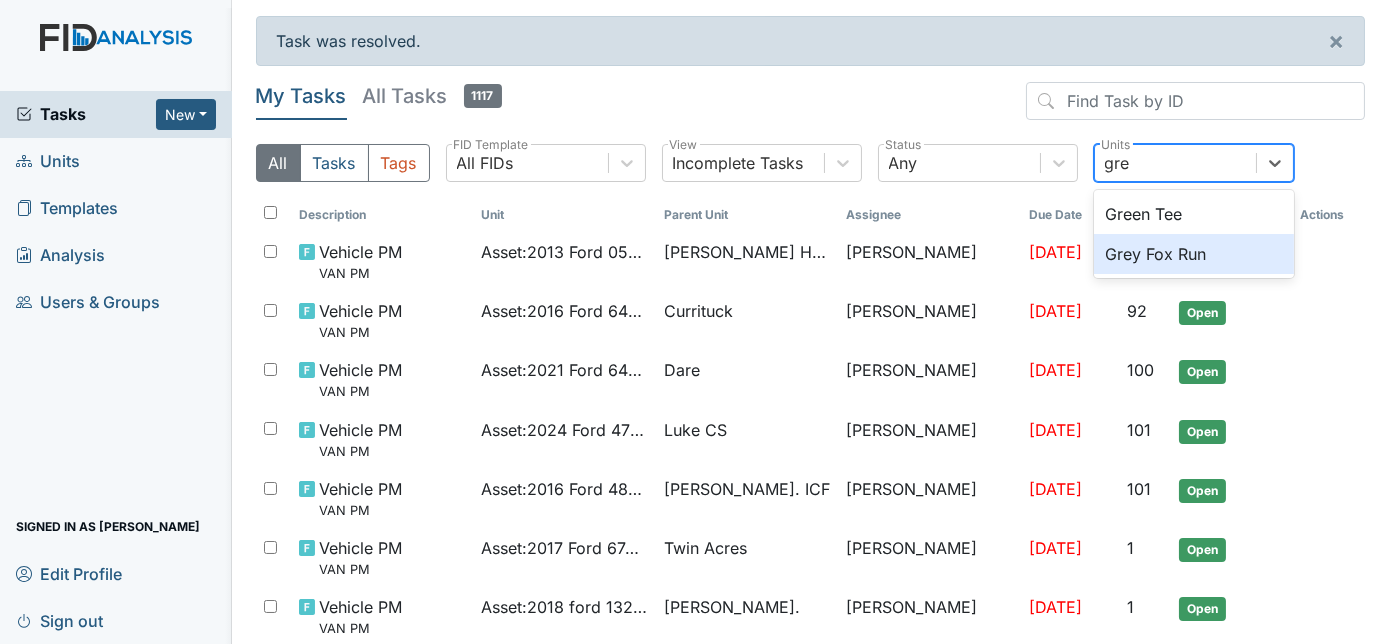 type 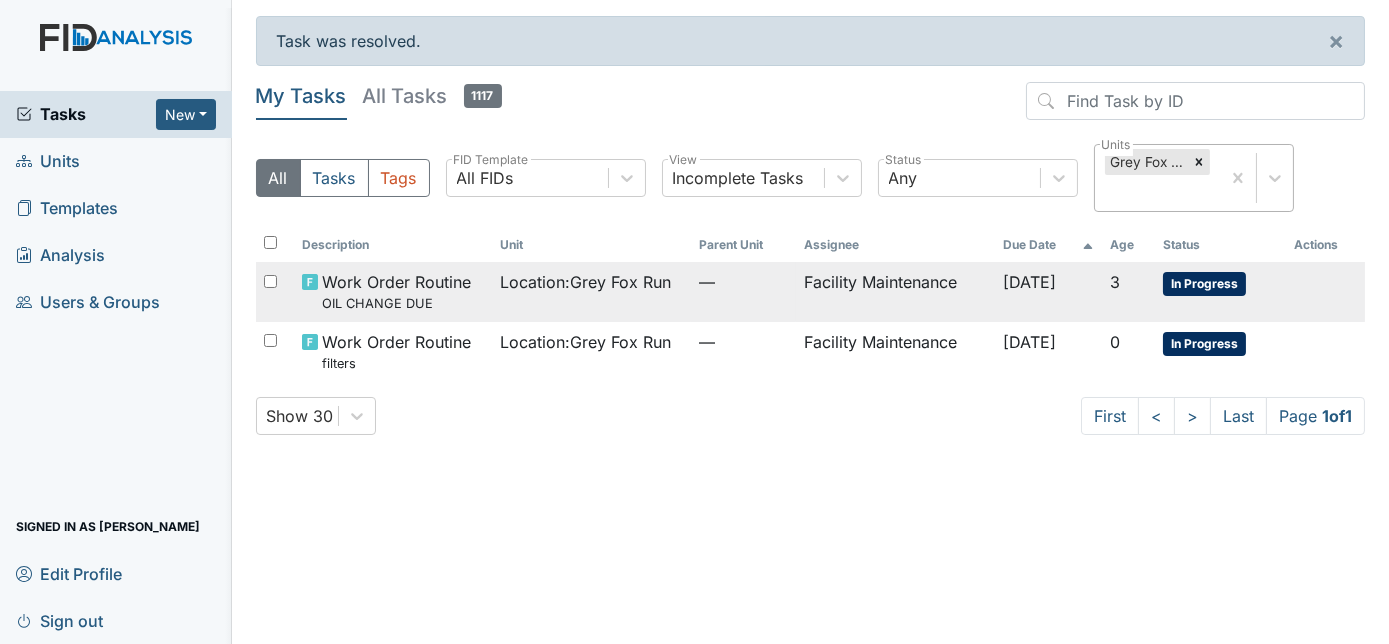 click on "Location :  Grey Fox Run" at bounding box center [591, 291] 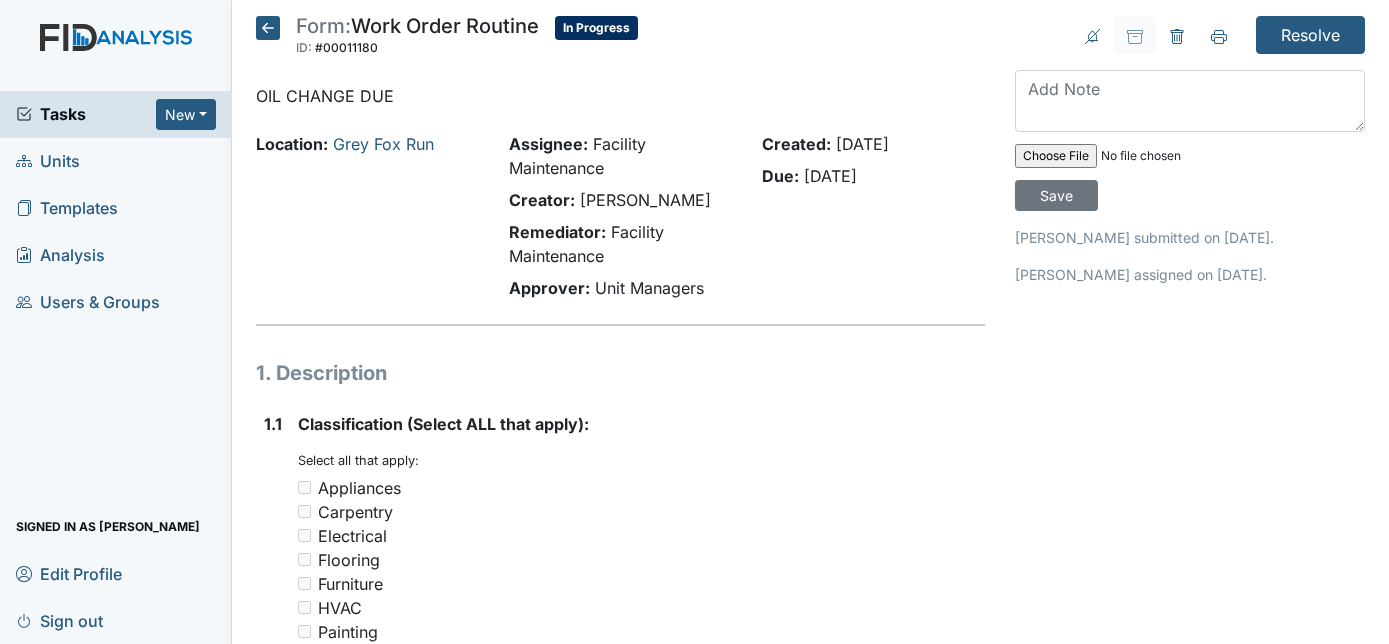 scroll, scrollTop: 0, scrollLeft: 0, axis: both 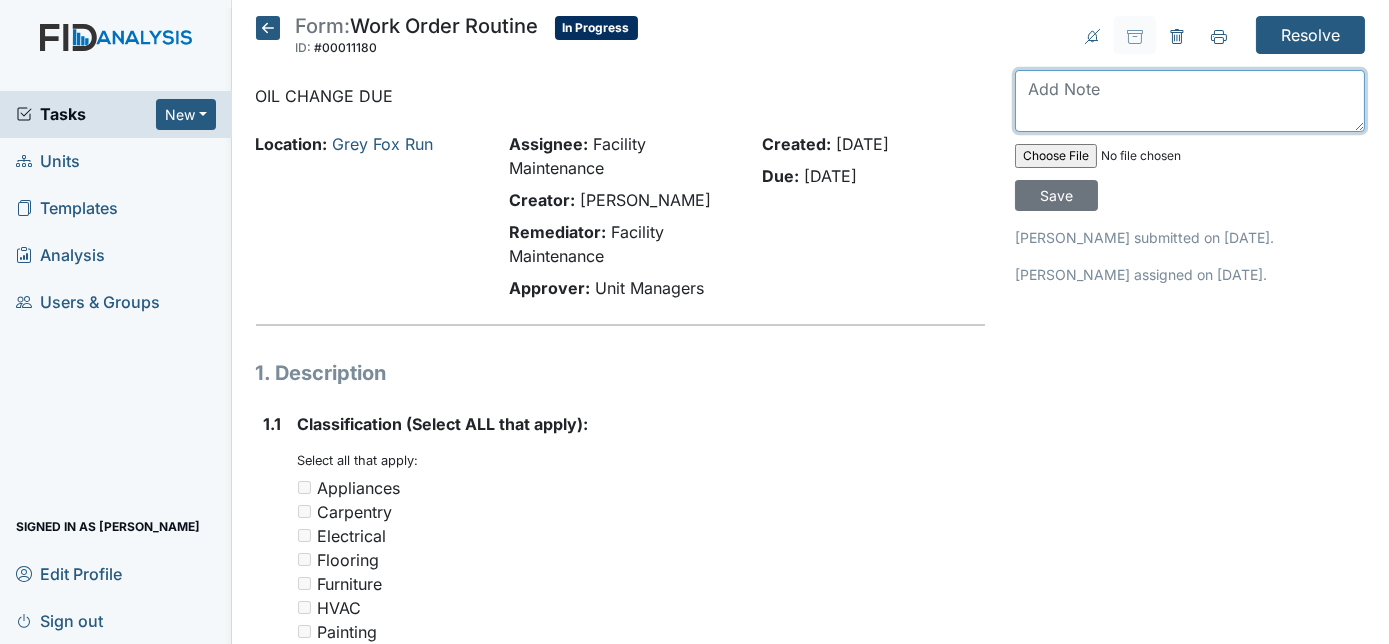 click at bounding box center [1190, 101] 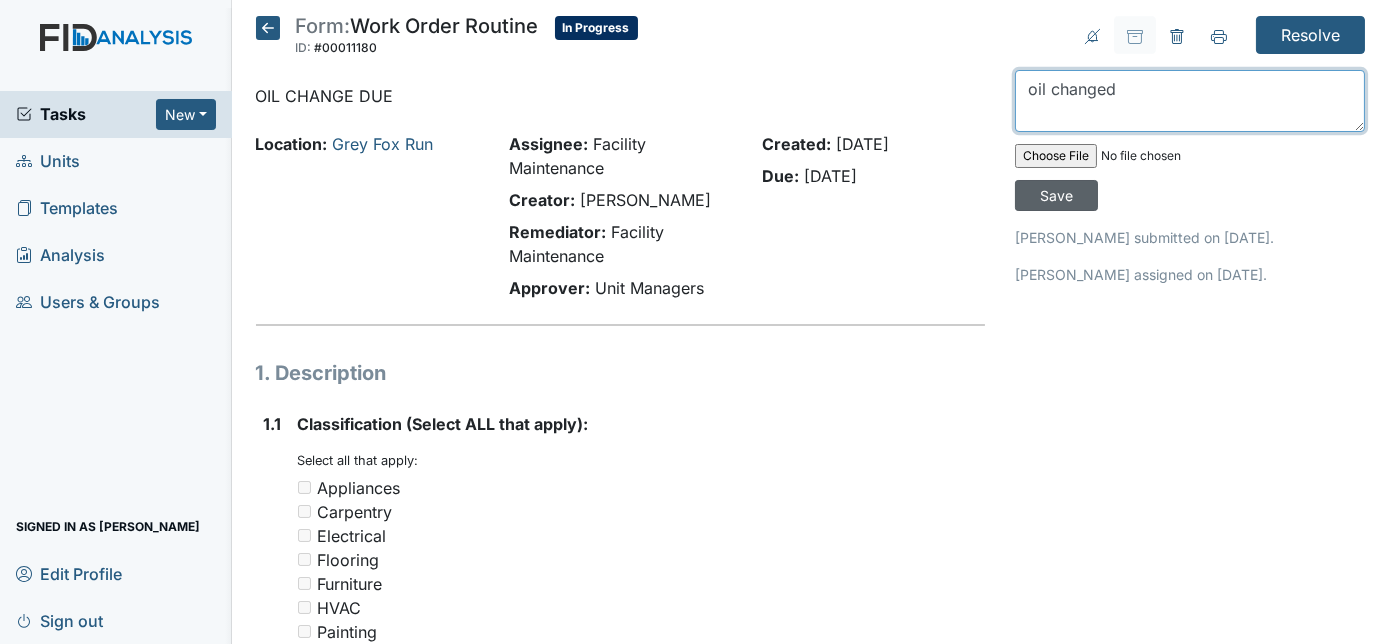 type on "oil changed" 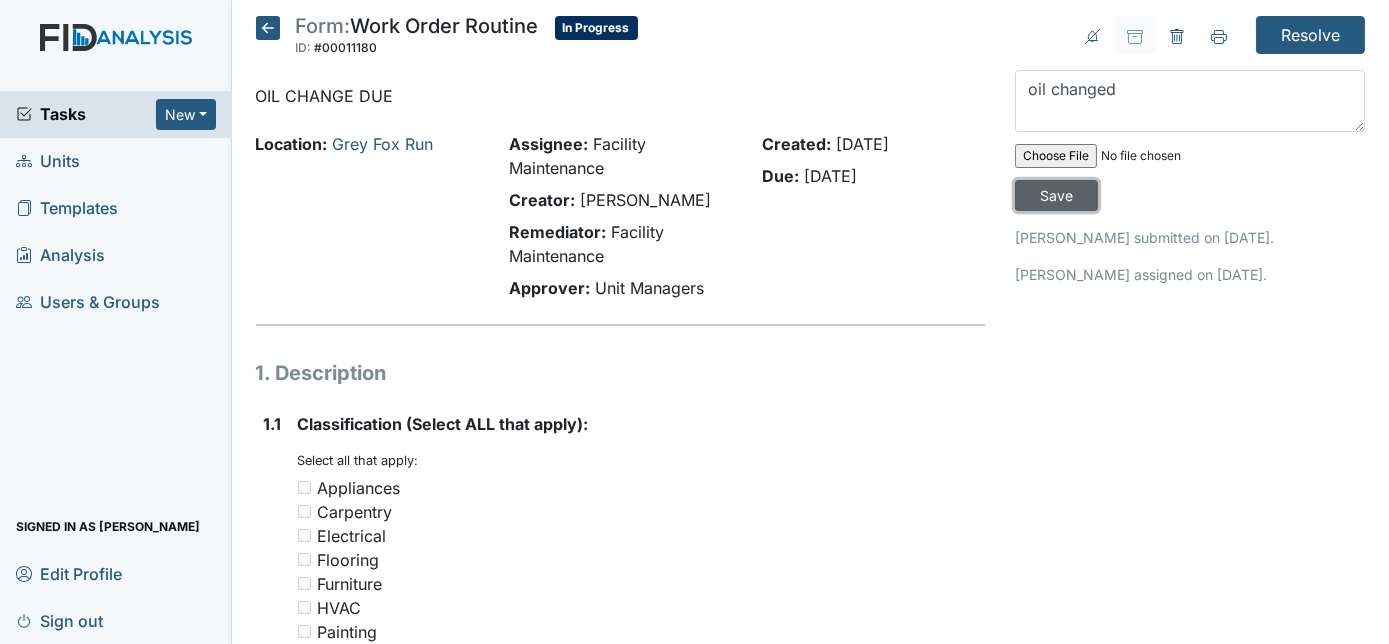 click on "Save" at bounding box center [1056, 195] 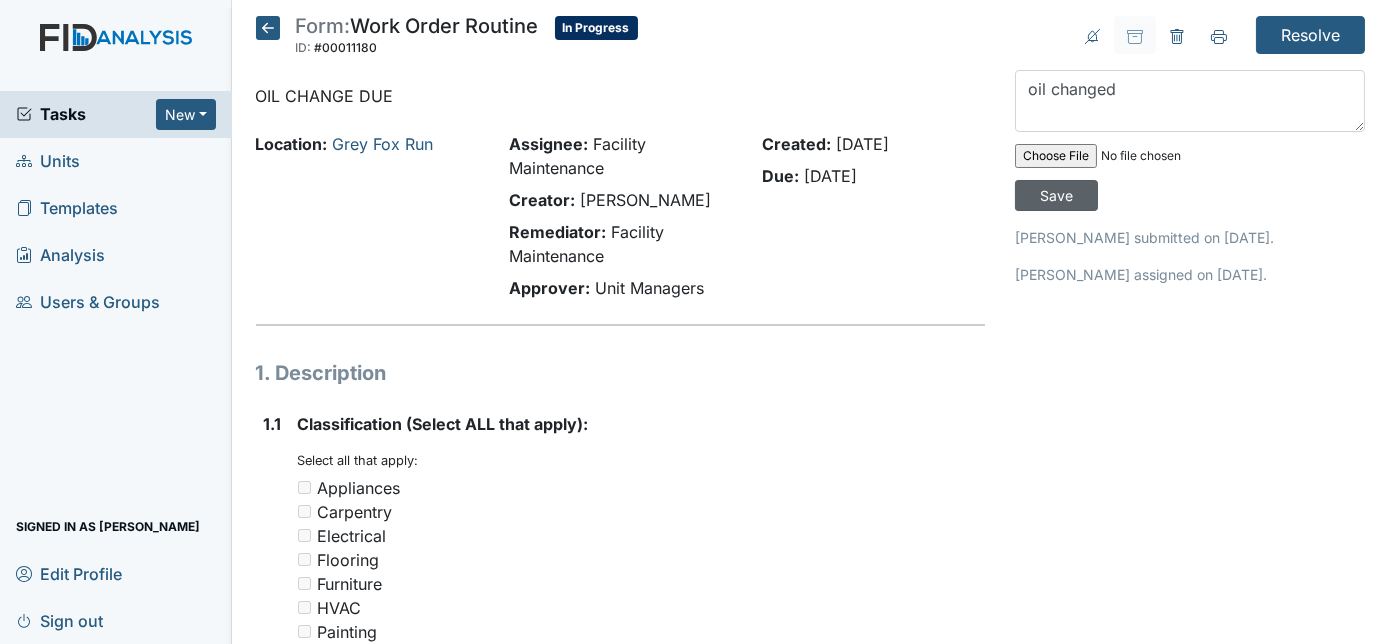 type 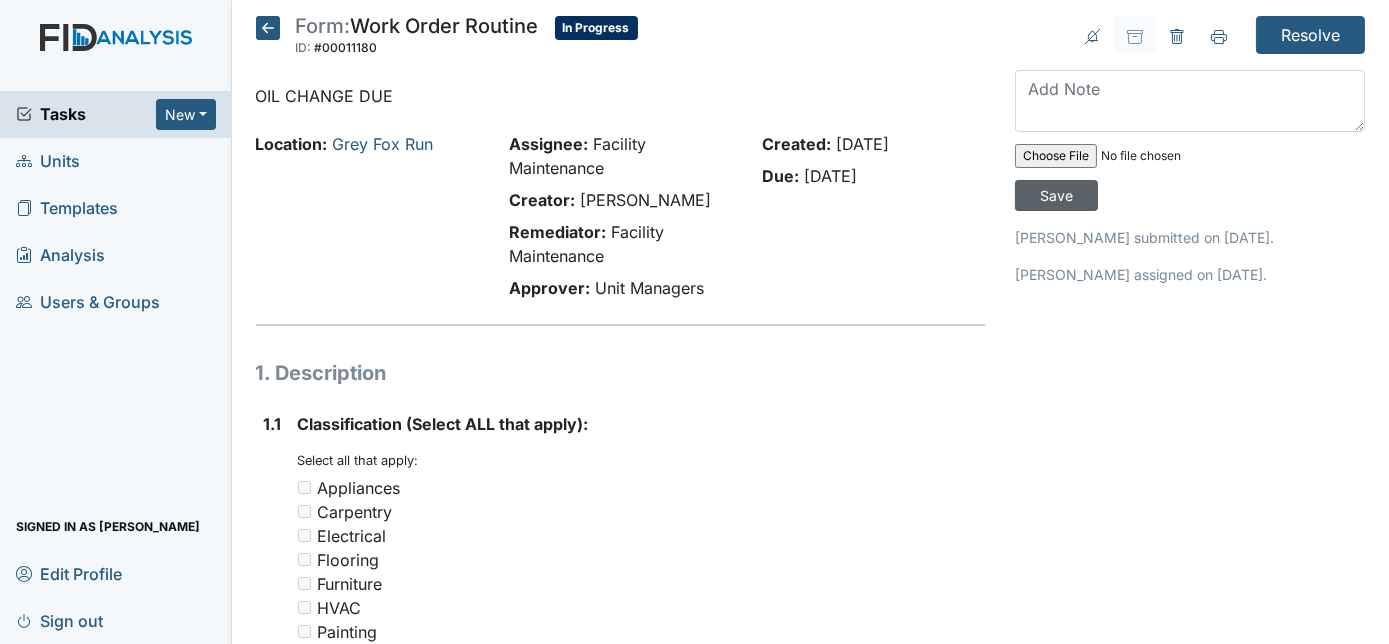 type 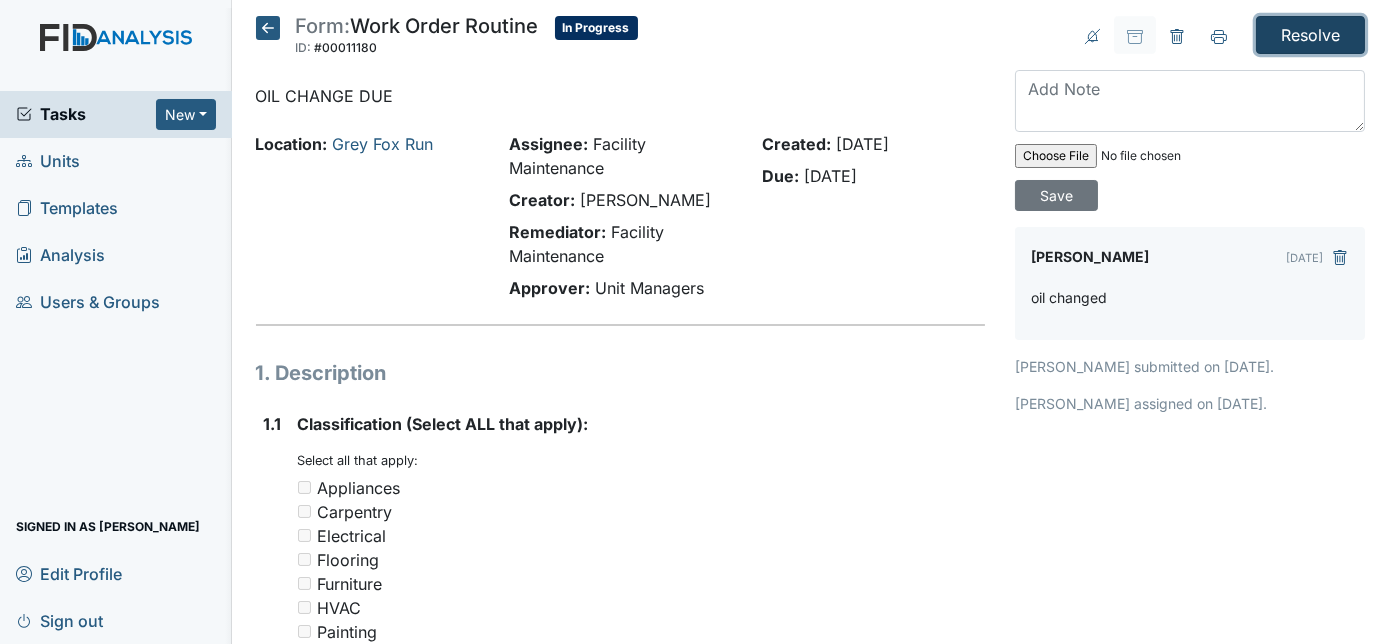 click on "Resolve" at bounding box center (1310, 35) 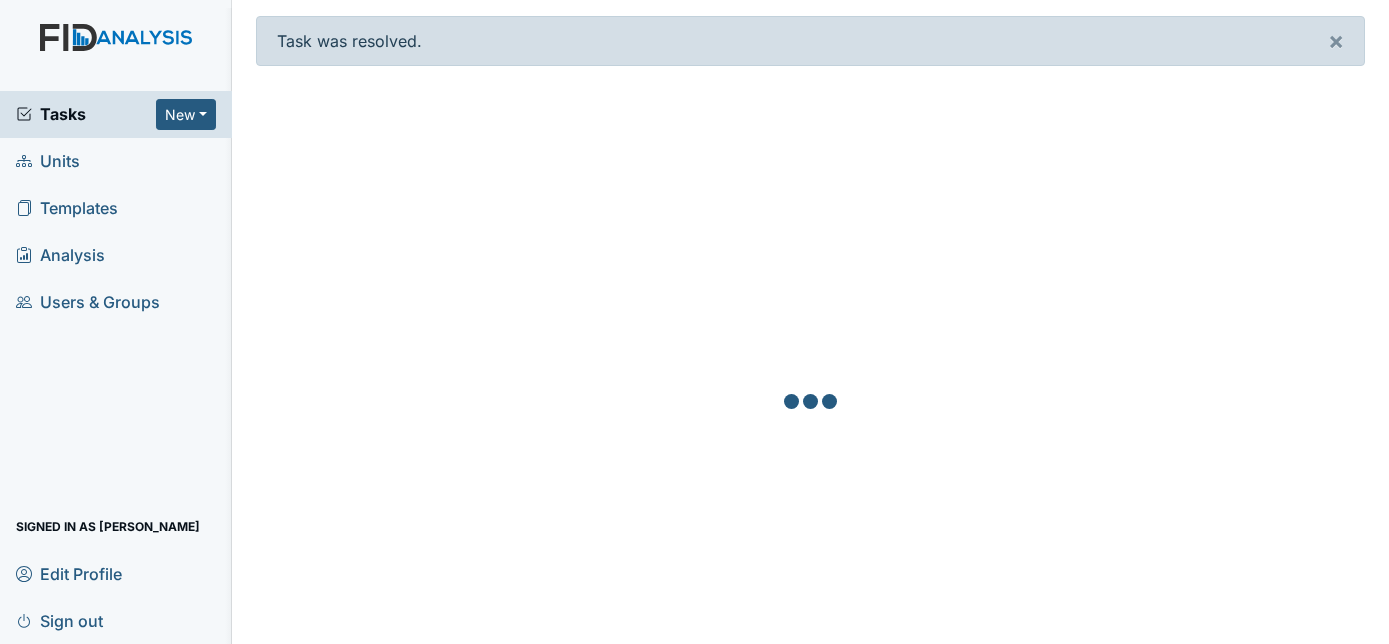 scroll, scrollTop: 0, scrollLeft: 0, axis: both 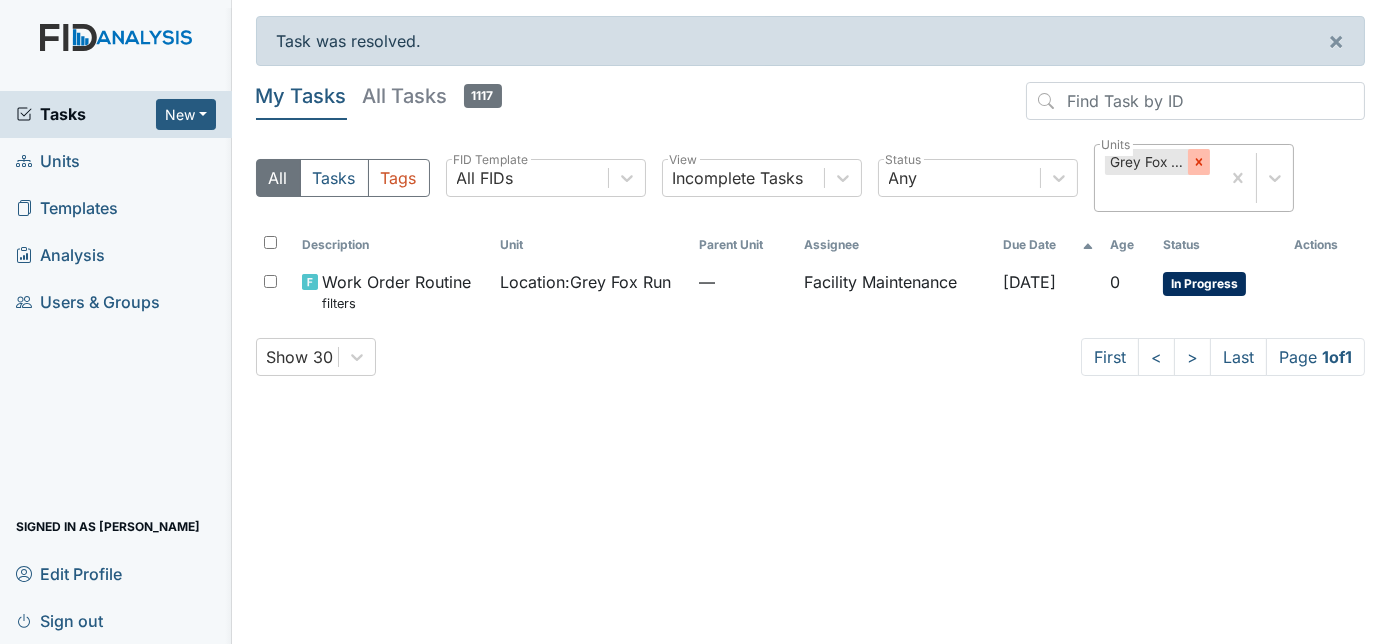 click 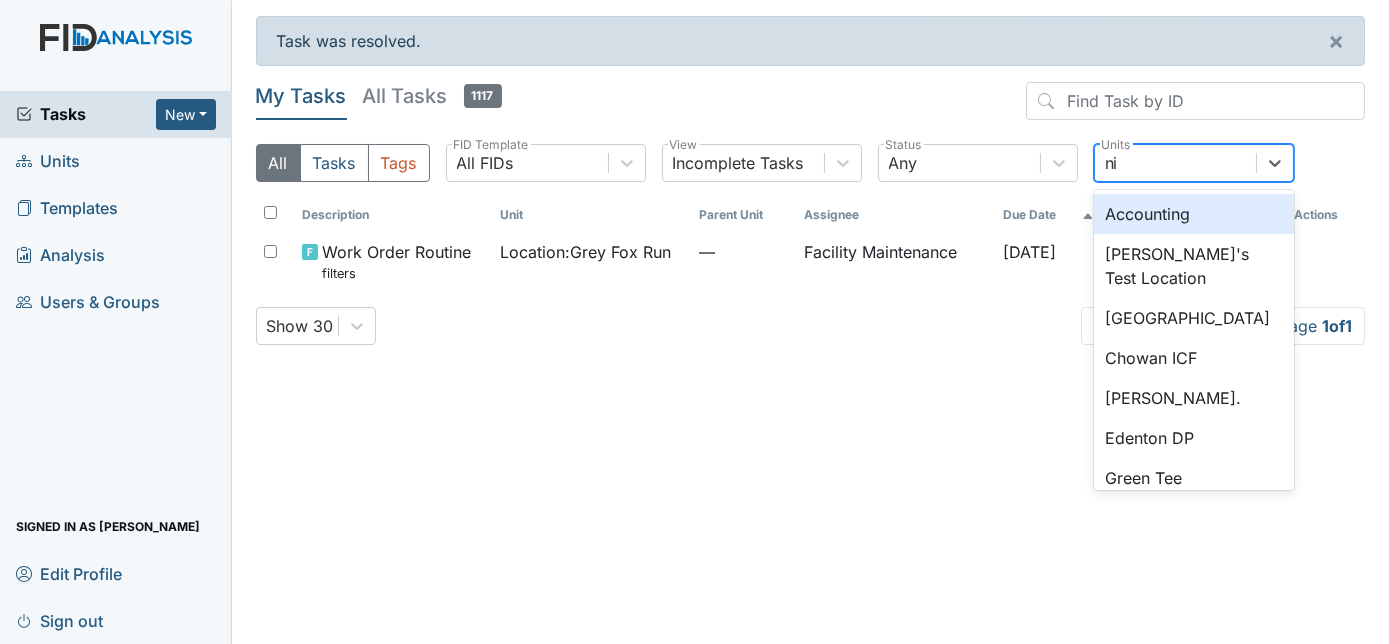 type on "nin" 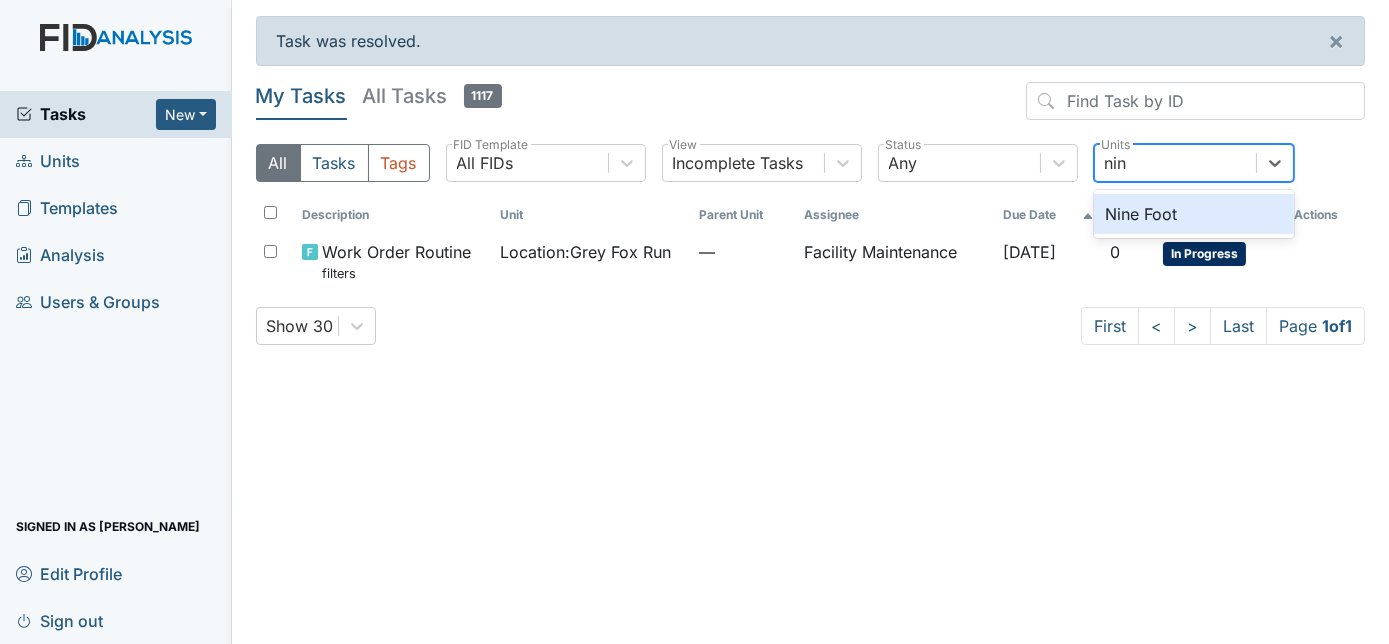 type 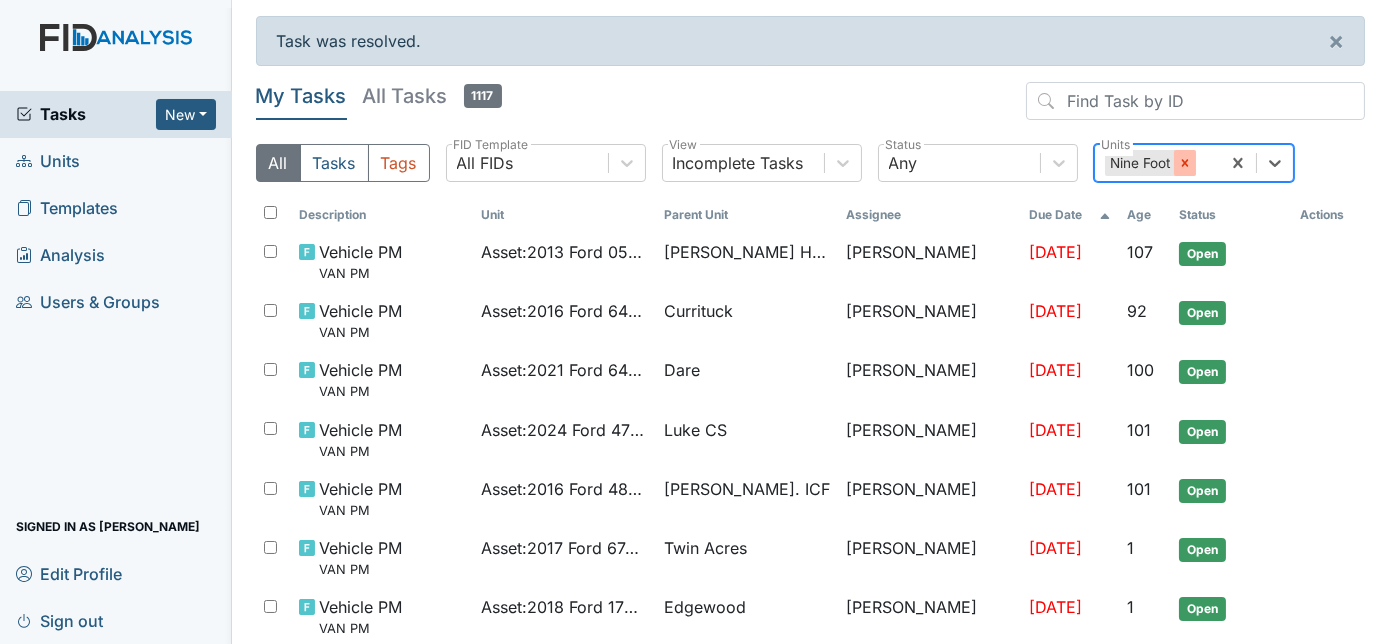click 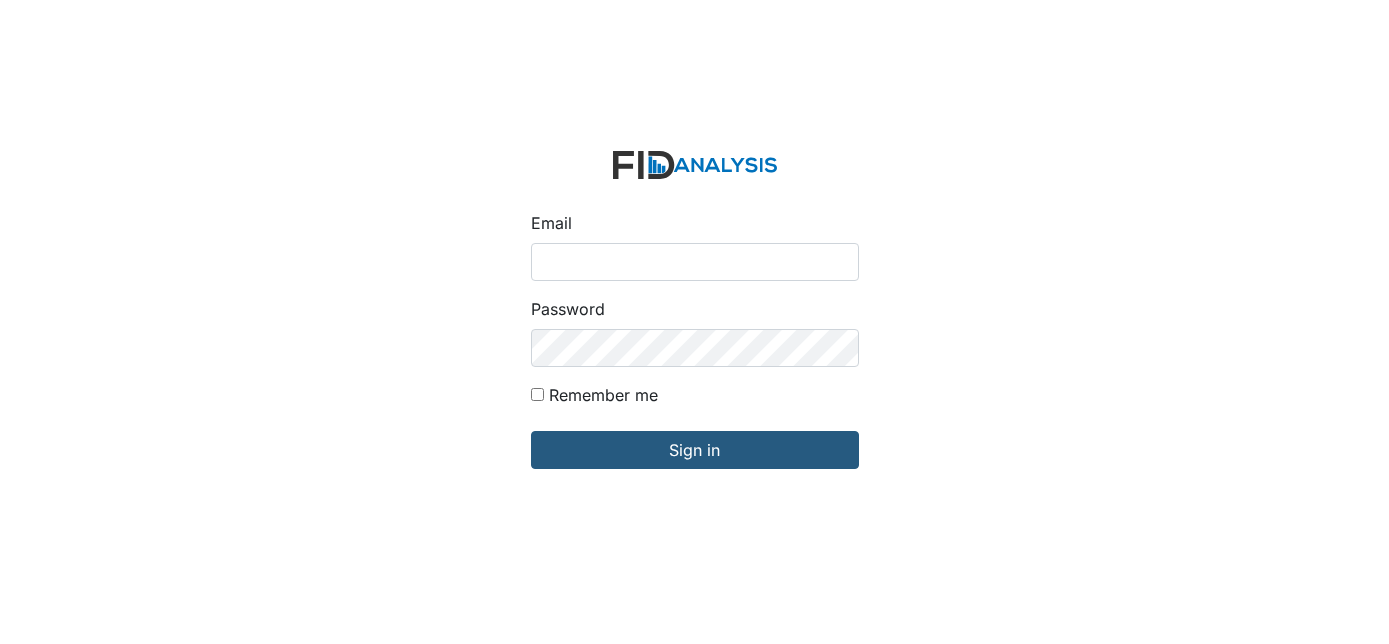 scroll, scrollTop: 0, scrollLeft: 0, axis: both 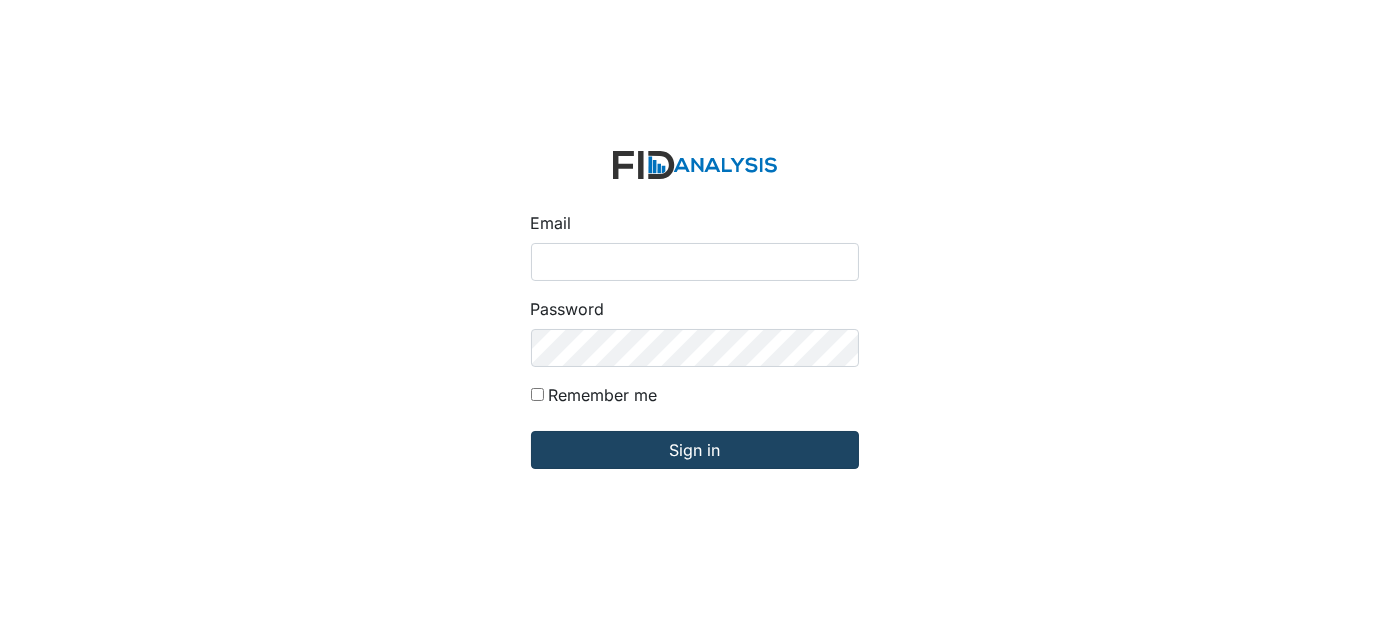 type on "[EMAIL_ADDRESS][DOMAIN_NAME]" 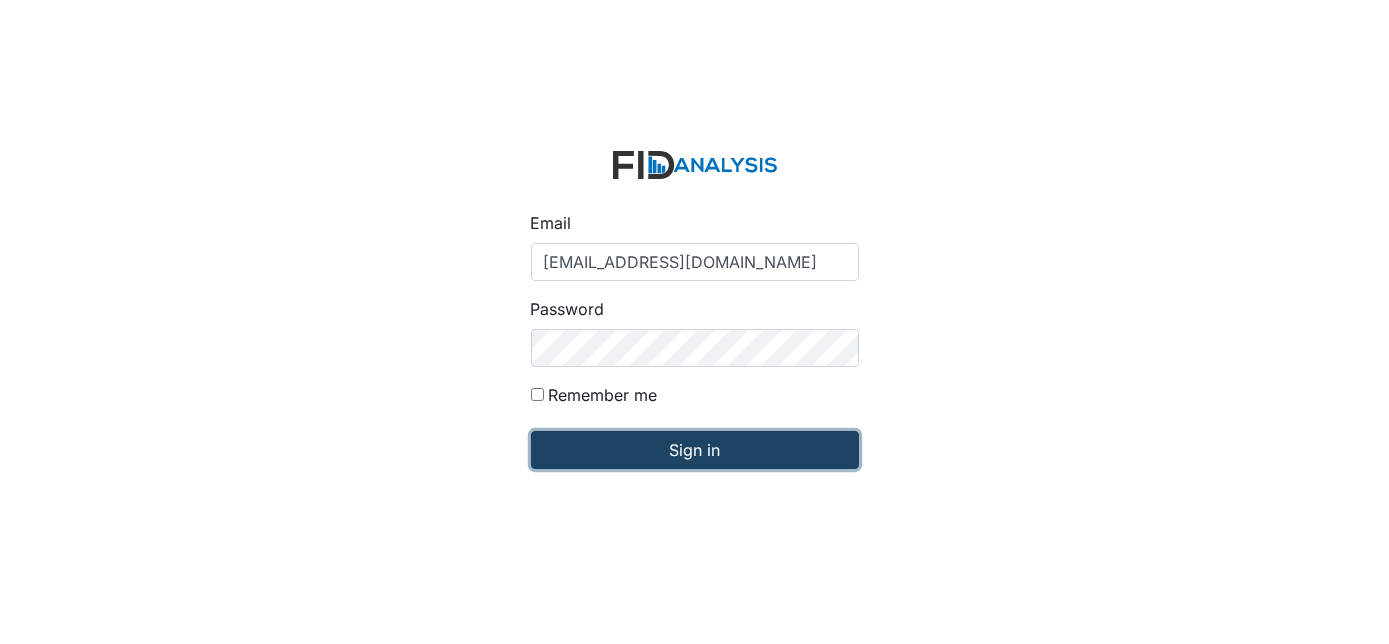 click on "Sign in" at bounding box center [695, 450] 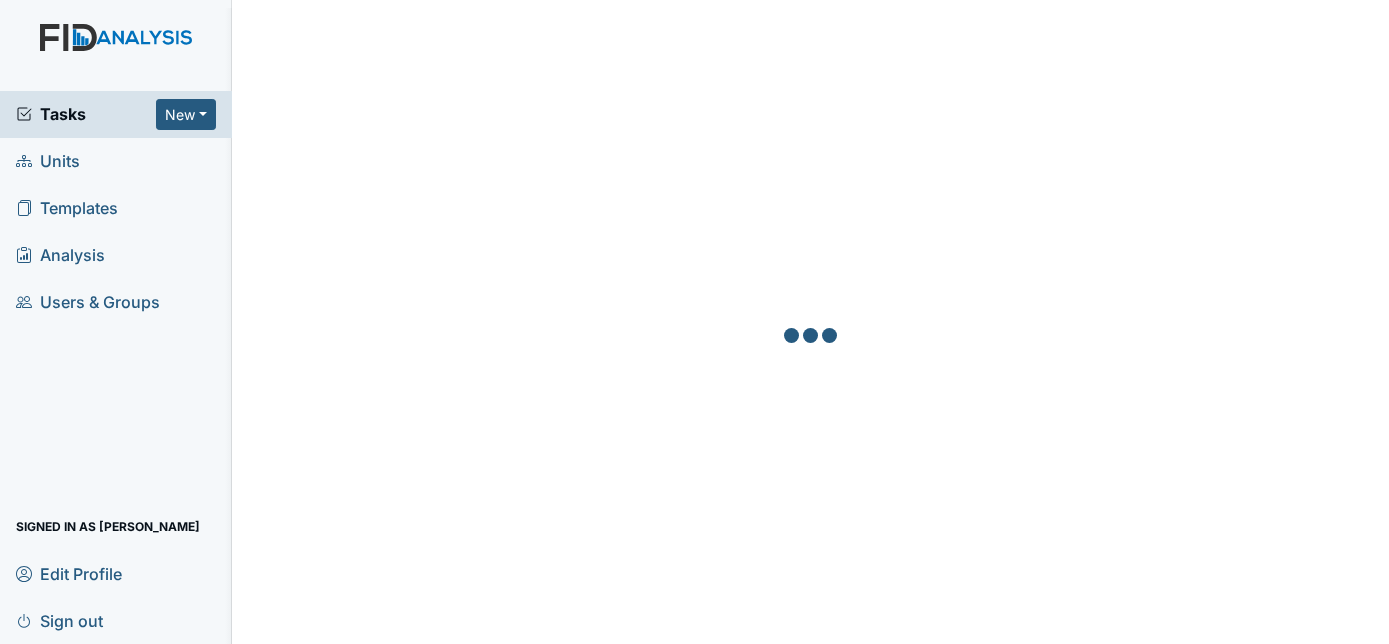 scroll, scrollTop: 0, scrollLeft: 0, axis: both 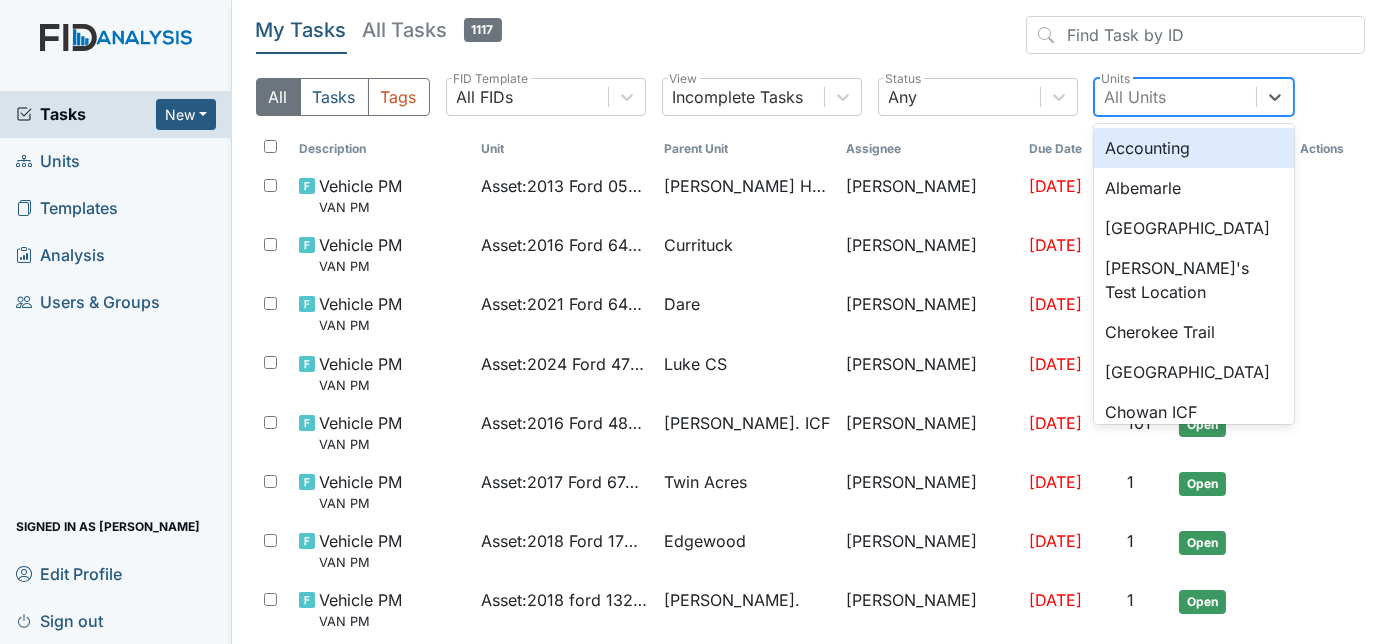 click on "All Units" at bounding box center (1136, 97) 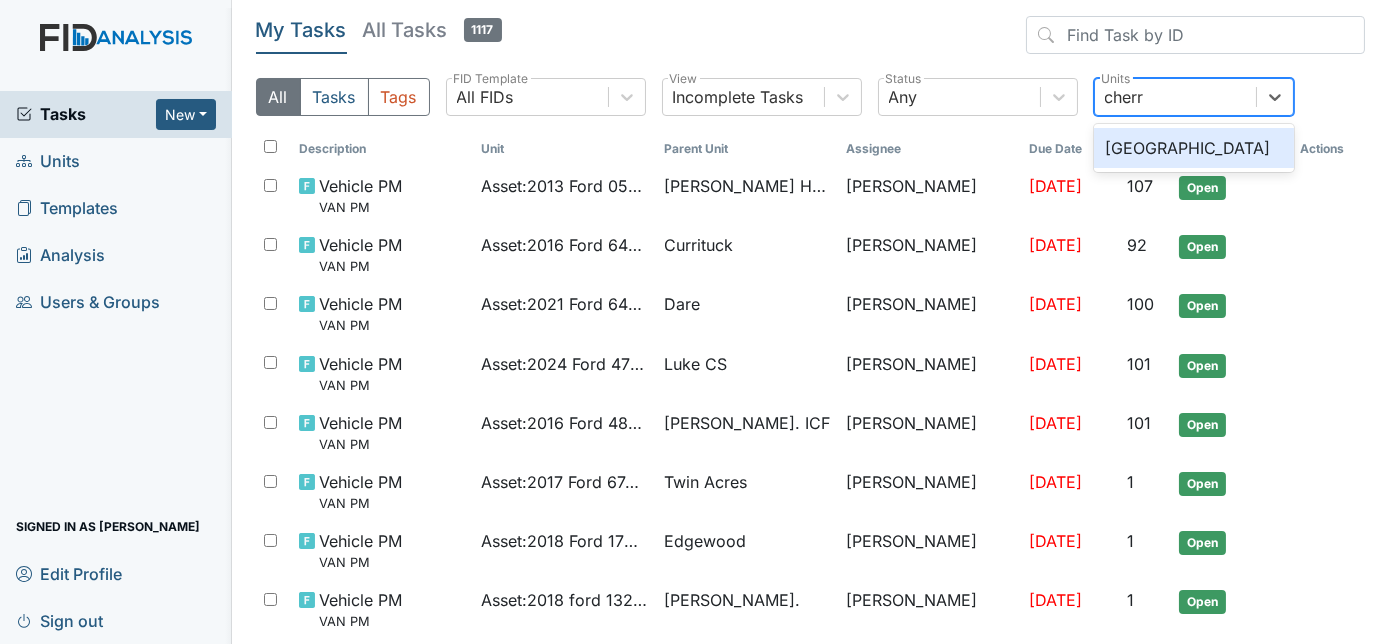 type on "cherry" 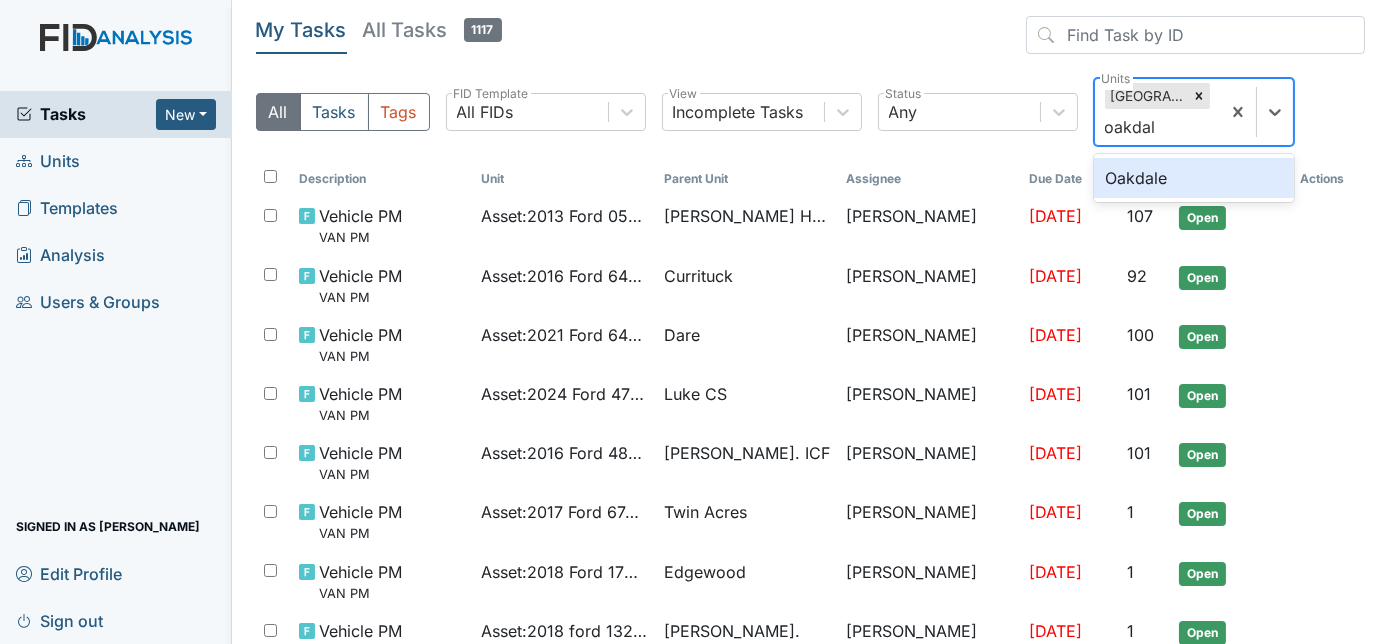 type on "oakdale" 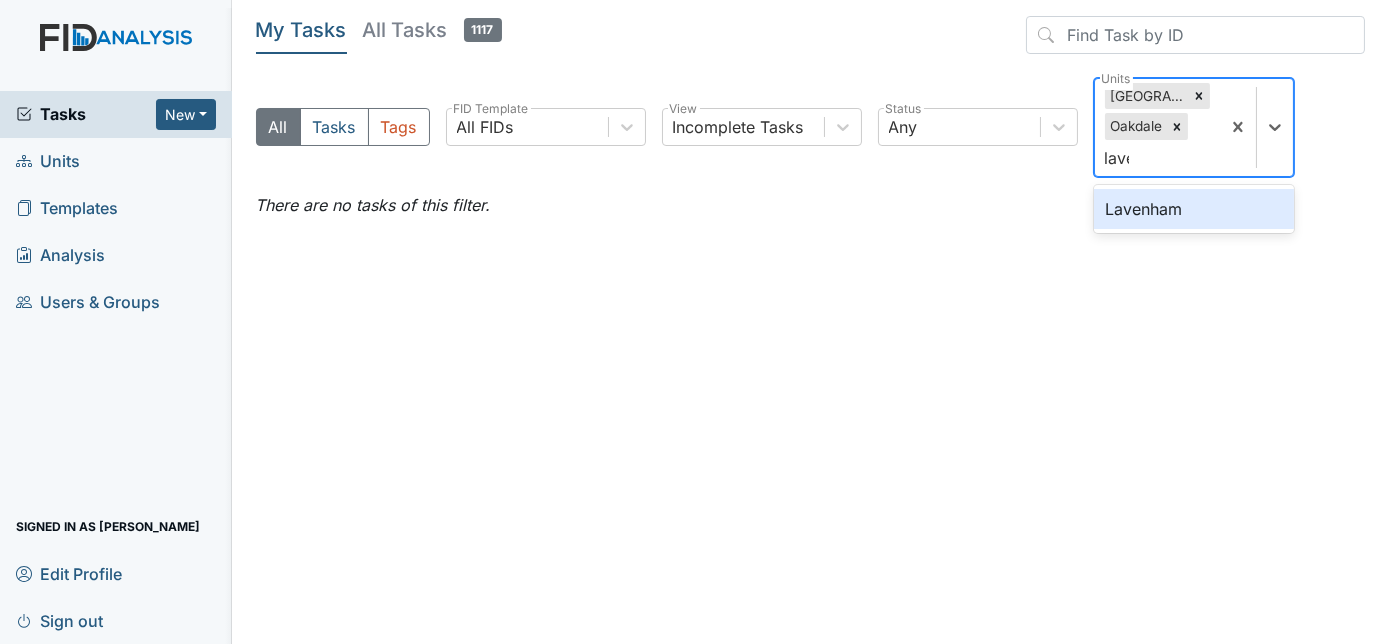 type on "laven" 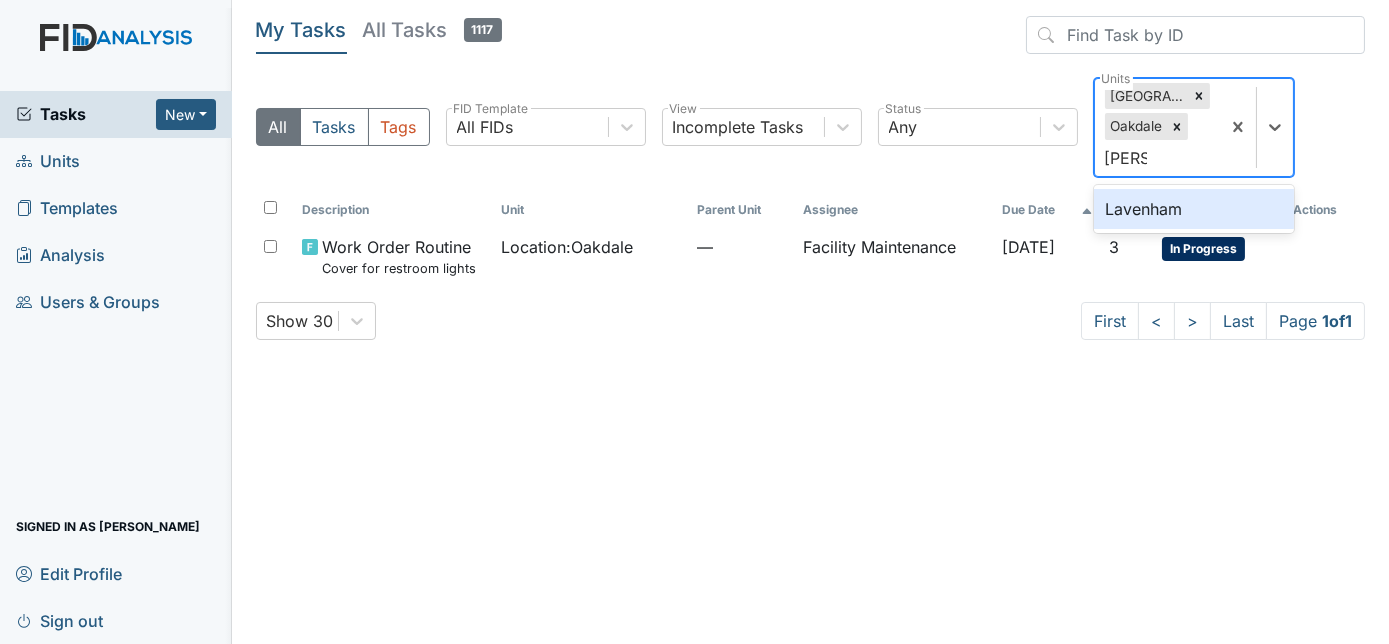 type 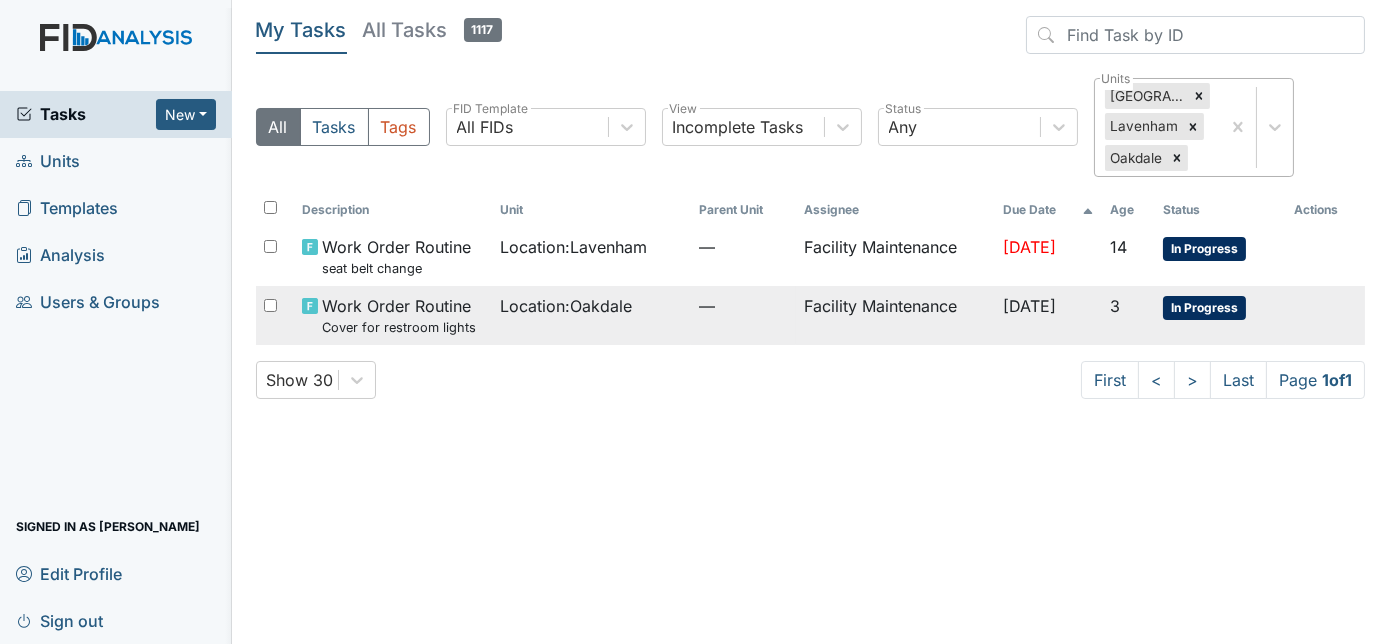 click on "—" at bounding box center (744, 306) 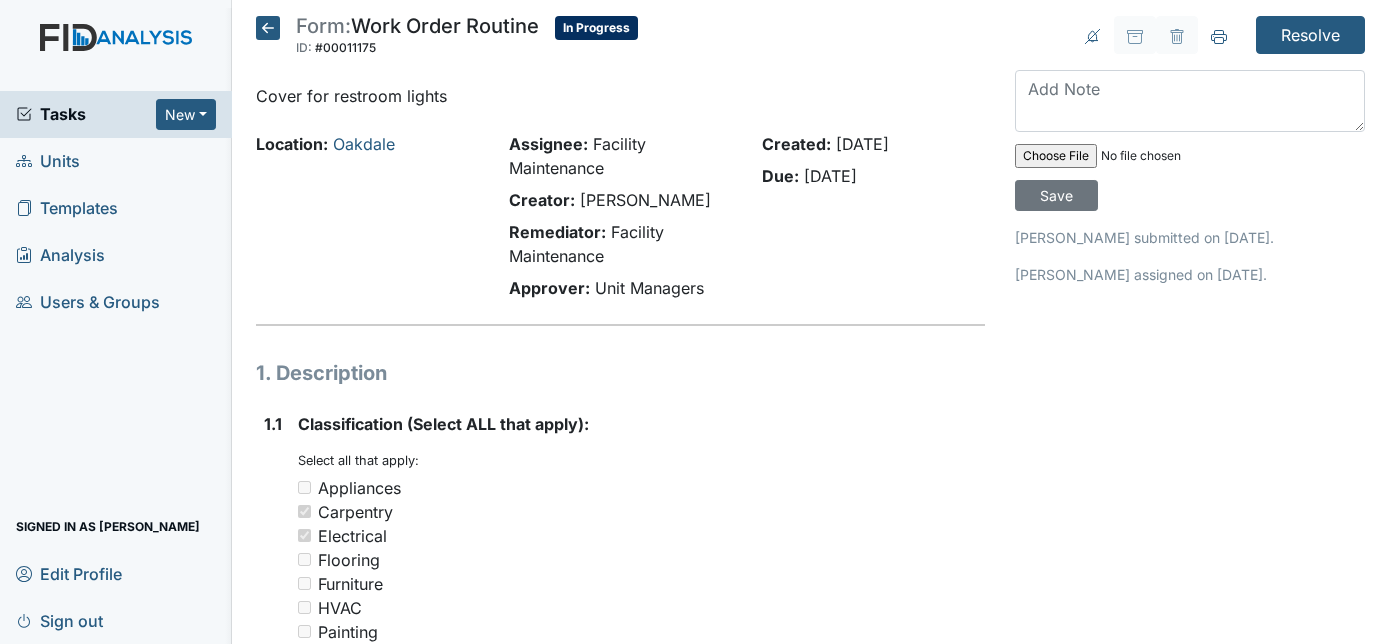 scroll, scrollTop: 0, scrollLeft: 0, axis: both 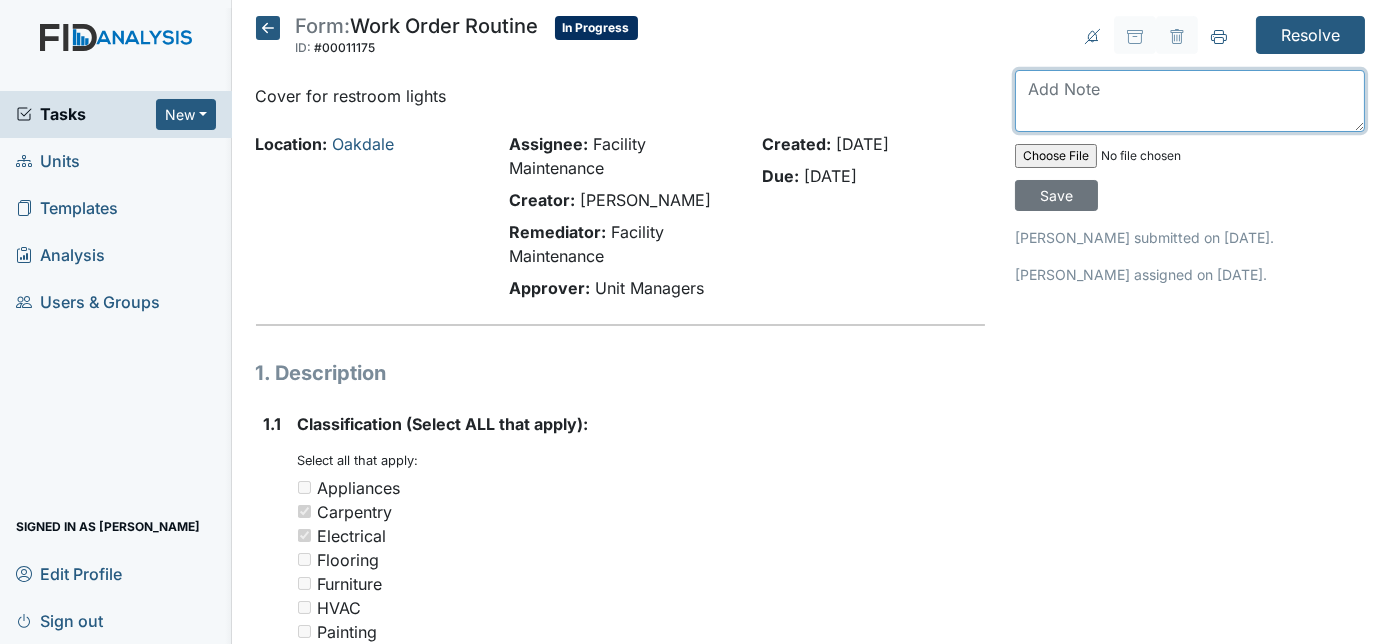 click at bounding box center (1190, 101) 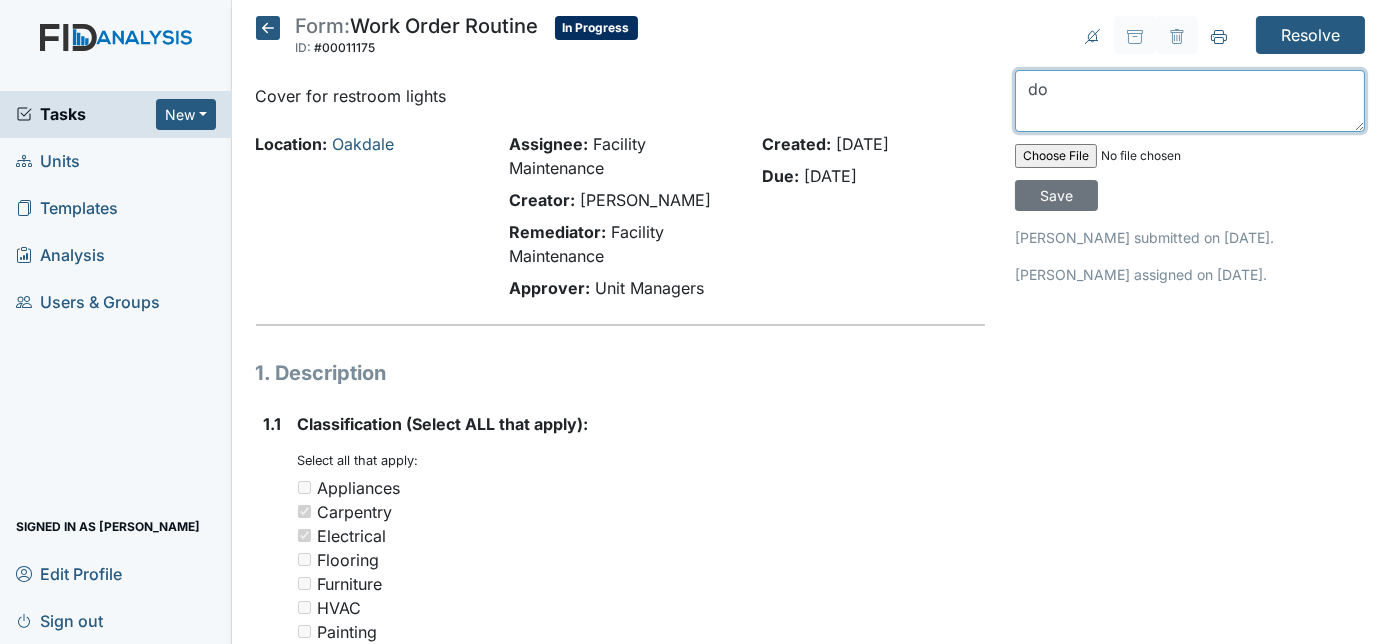 type on "d" 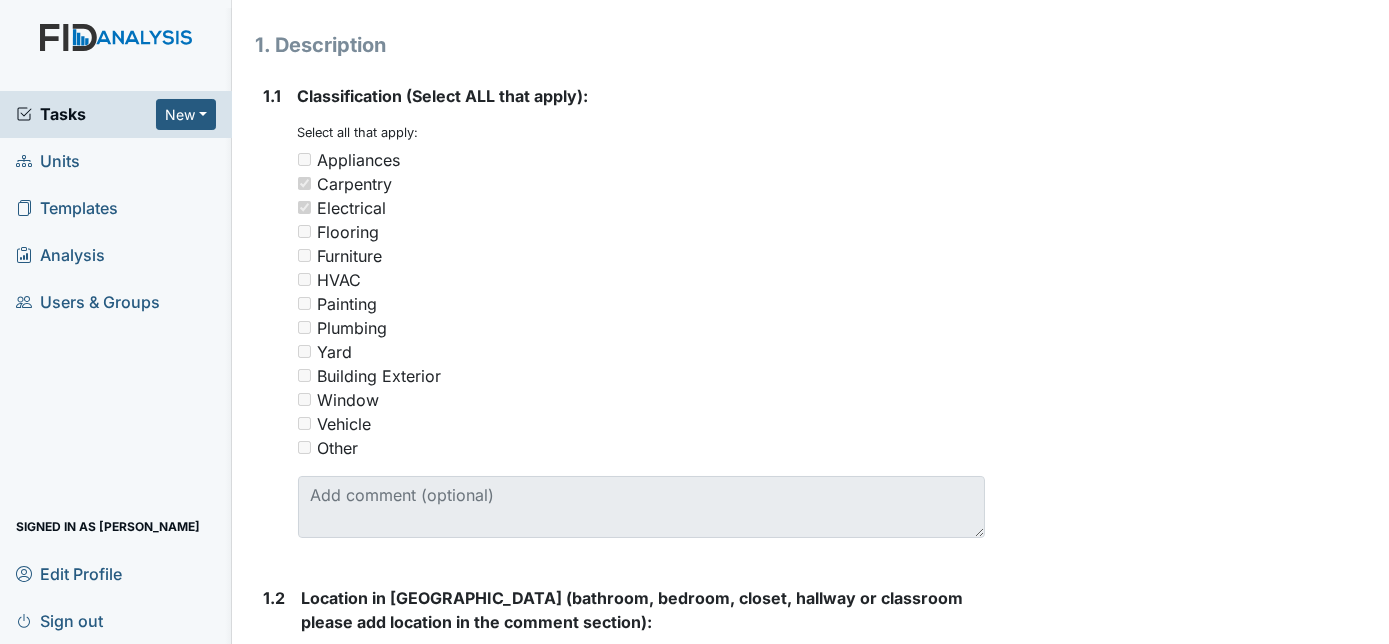 scroll, scrollTop: 418, scrollLeft: 0, axis: vertical 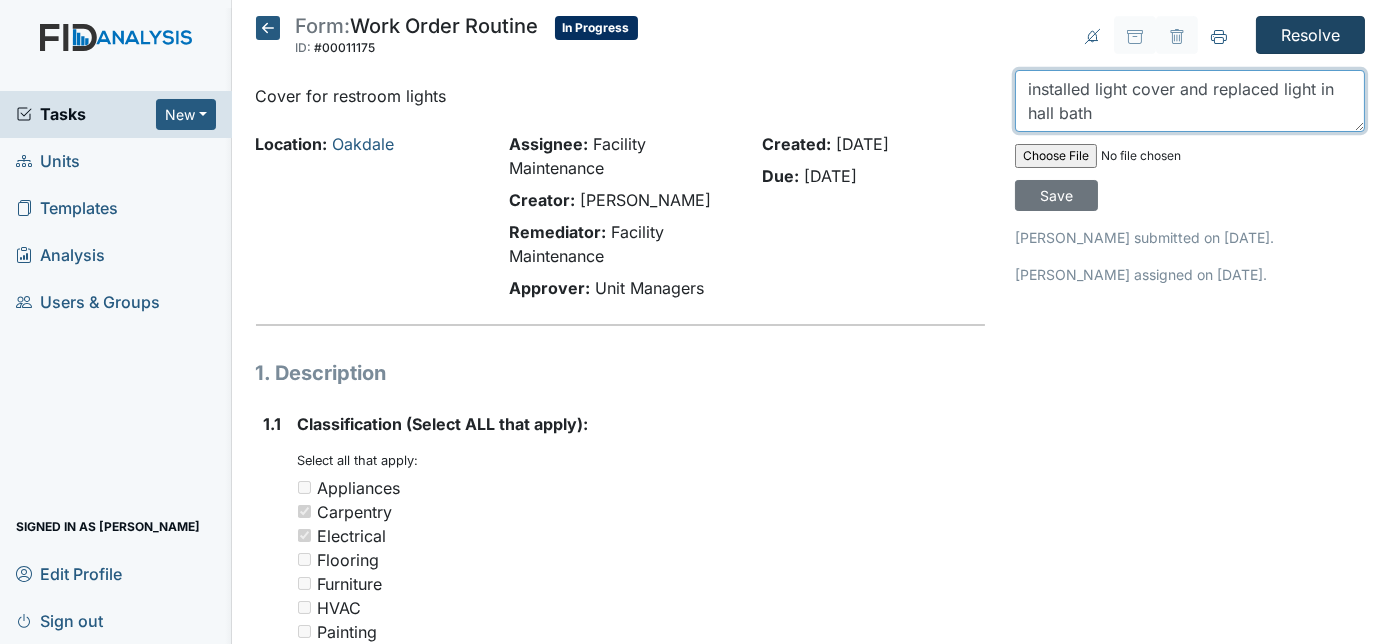 type on "installed light cover and replaced light in hall bath" 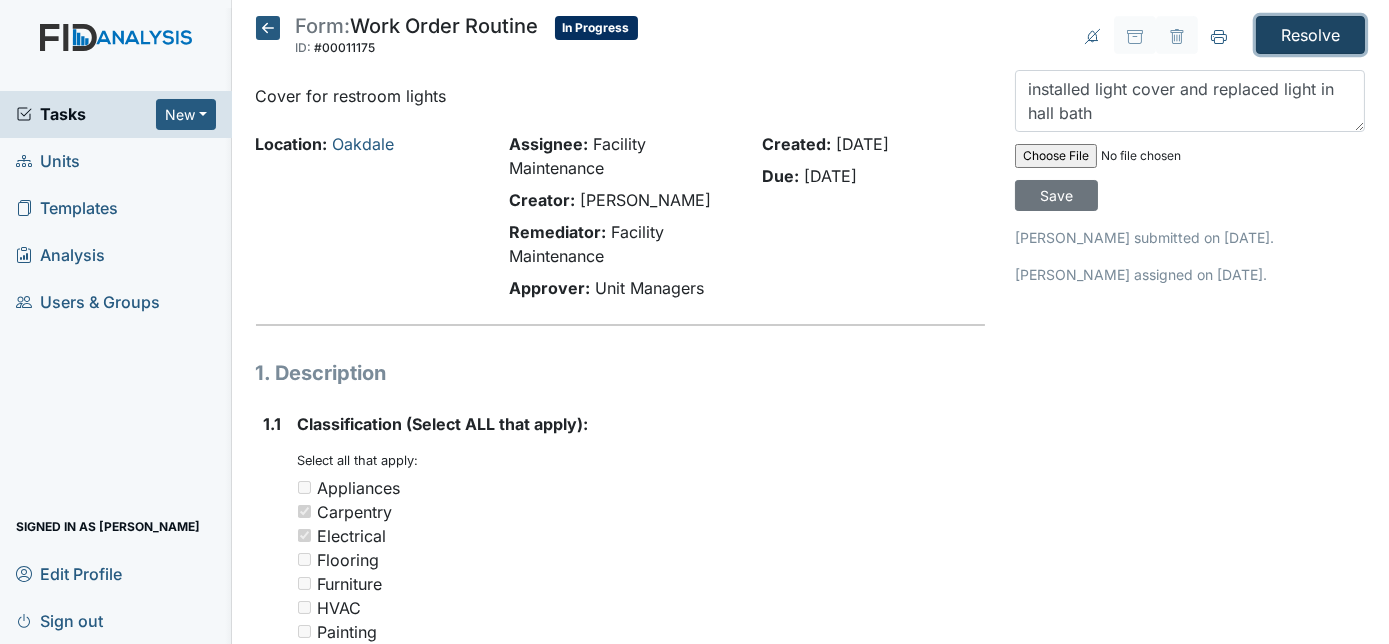 click on "Resolve" at bounding box center (1310, 35) 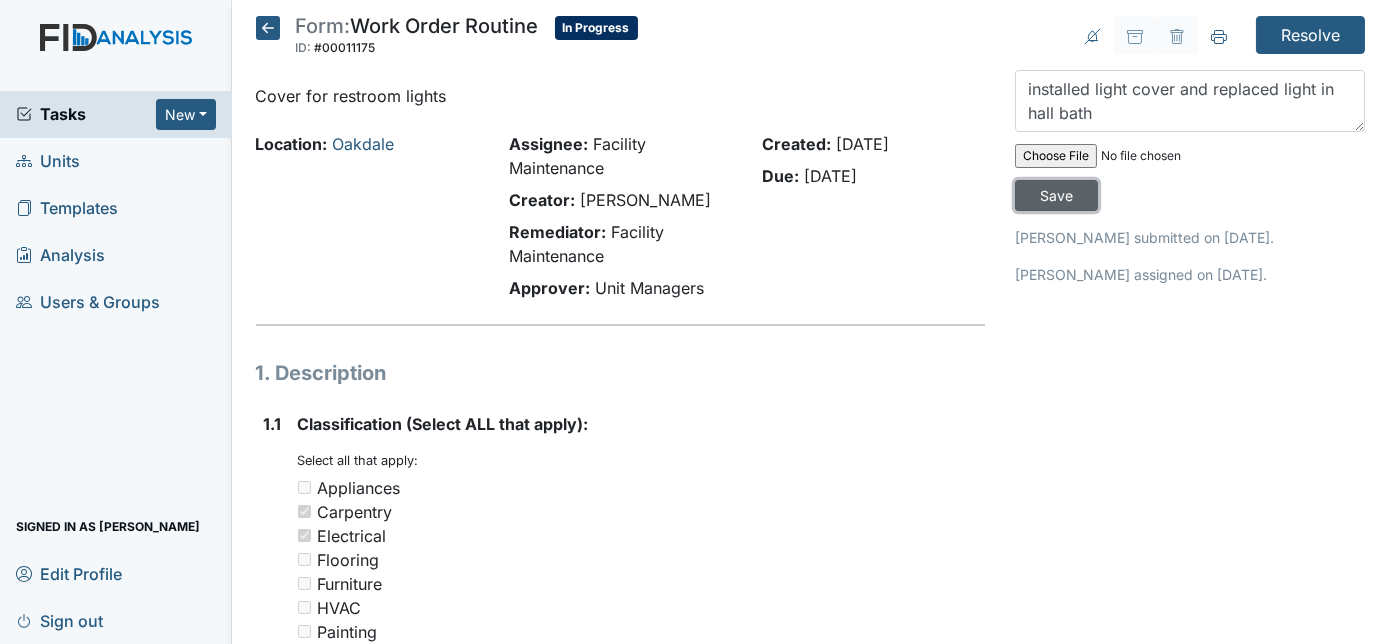click on "Save" at bounding box center (1056, 195) 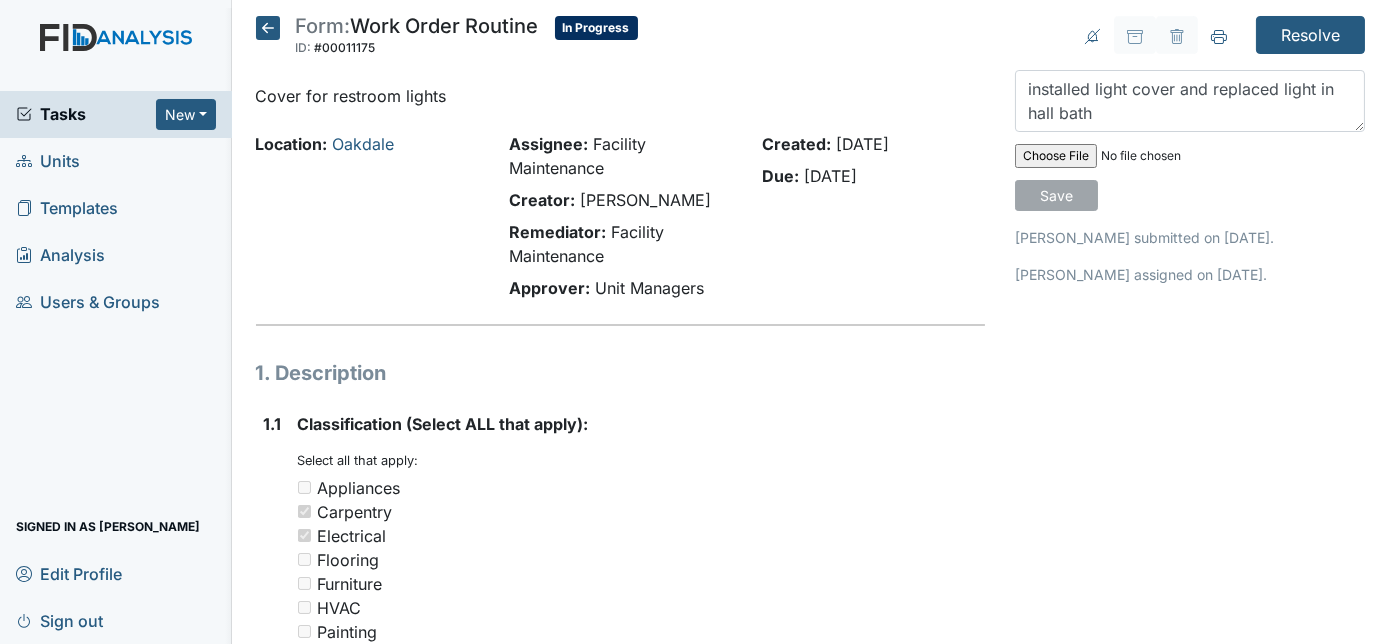 type 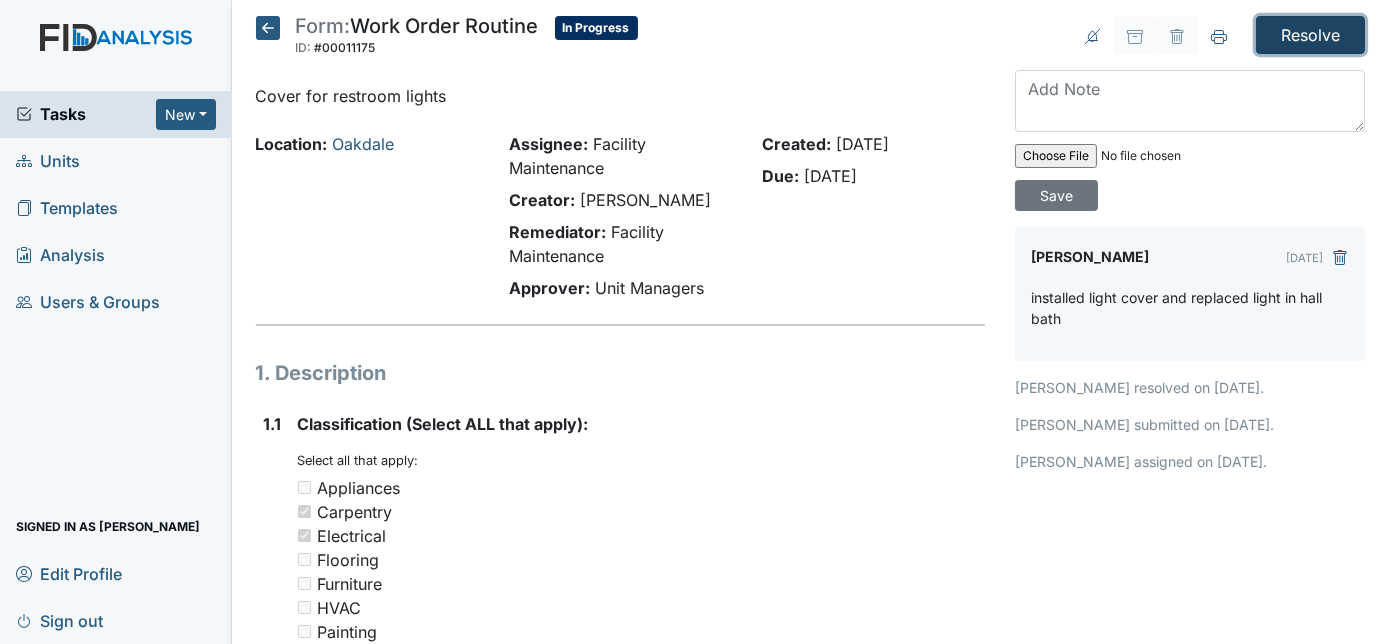 click on "Resolve" at bounding box center (1310, 35) 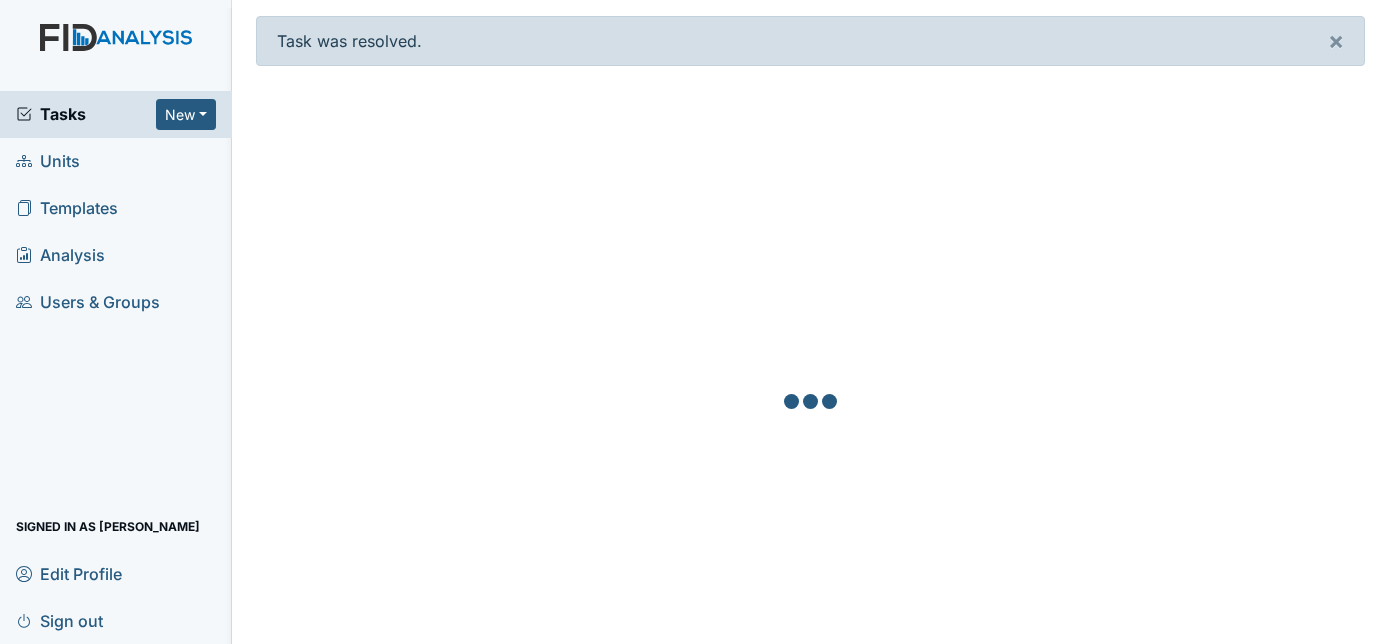 scroll, scrollTop: 0, scrollLeft: 0, axis: both 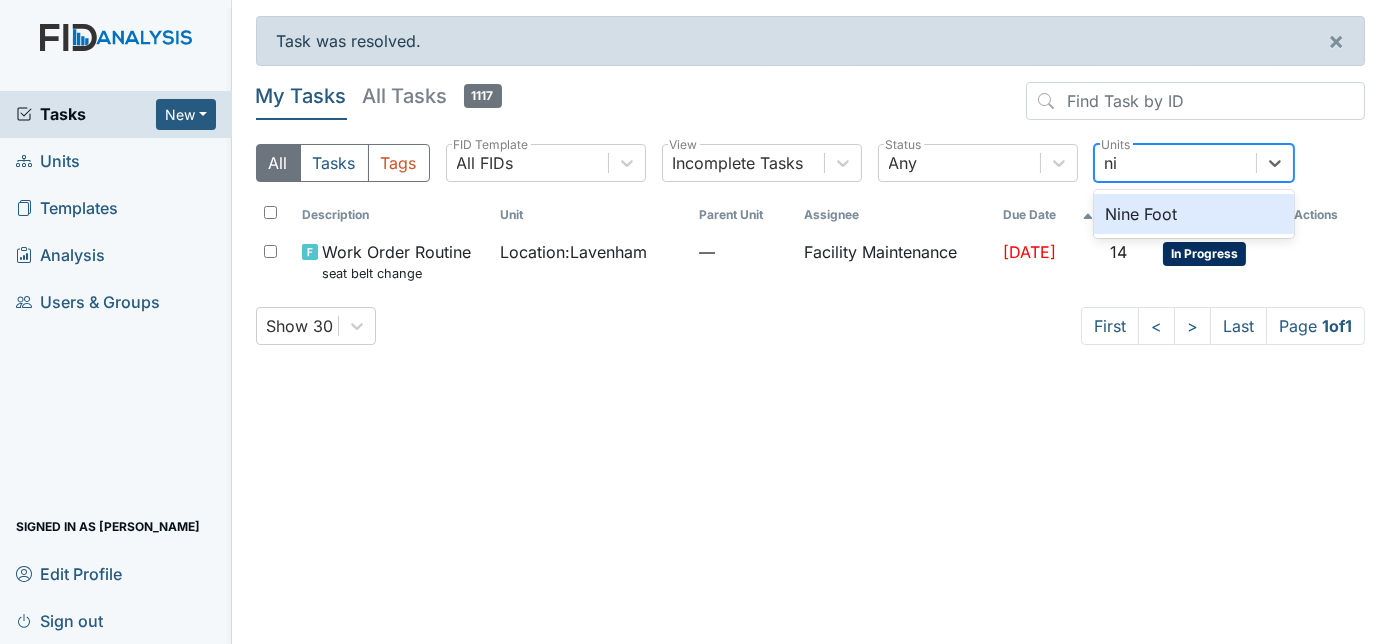 type on "n" 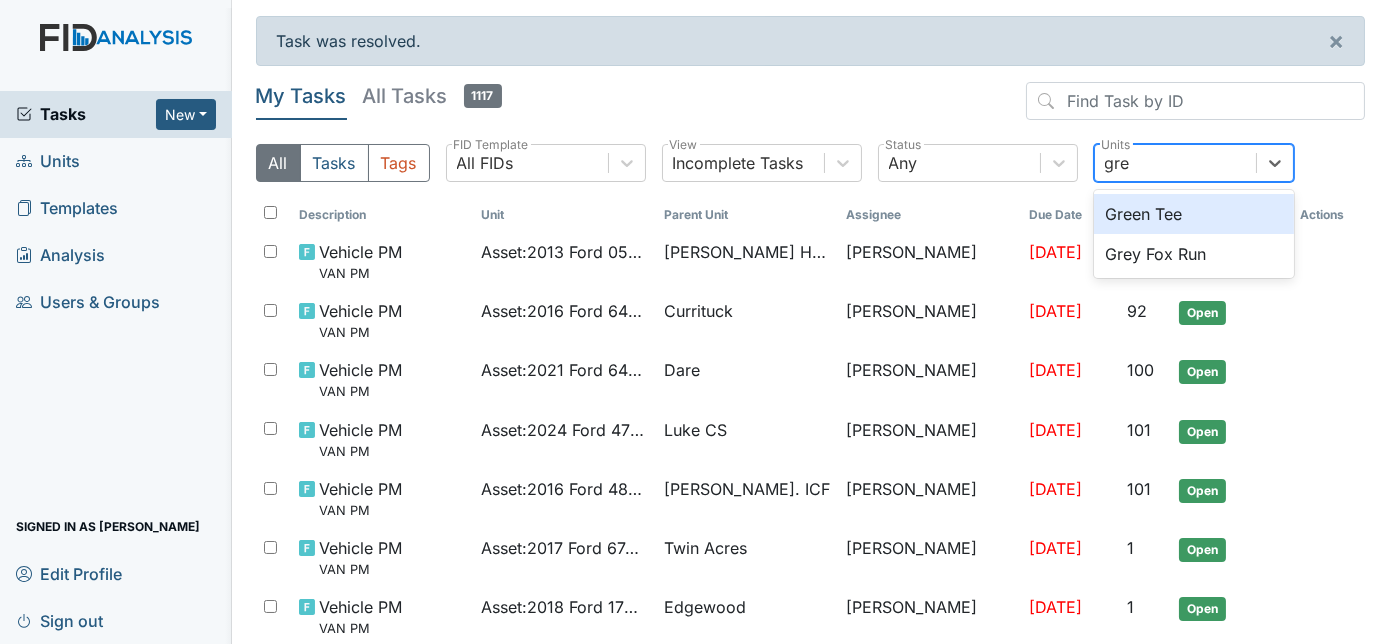 type on "grey" 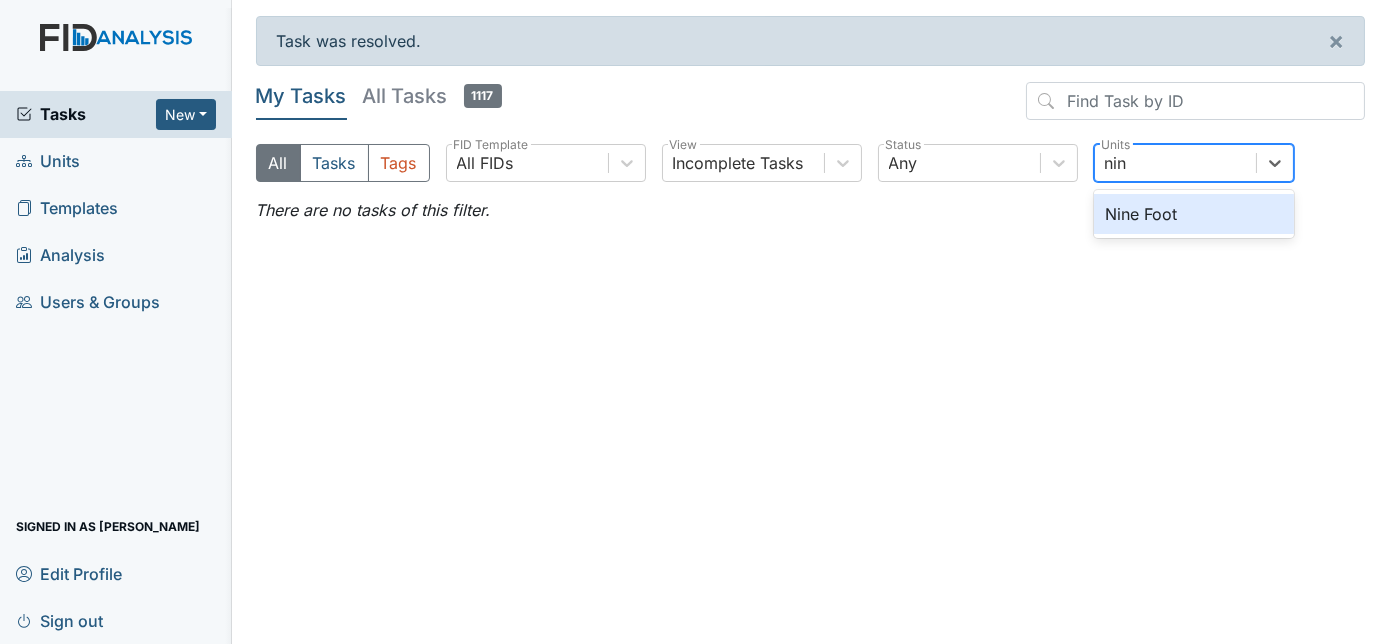 type on "nine" 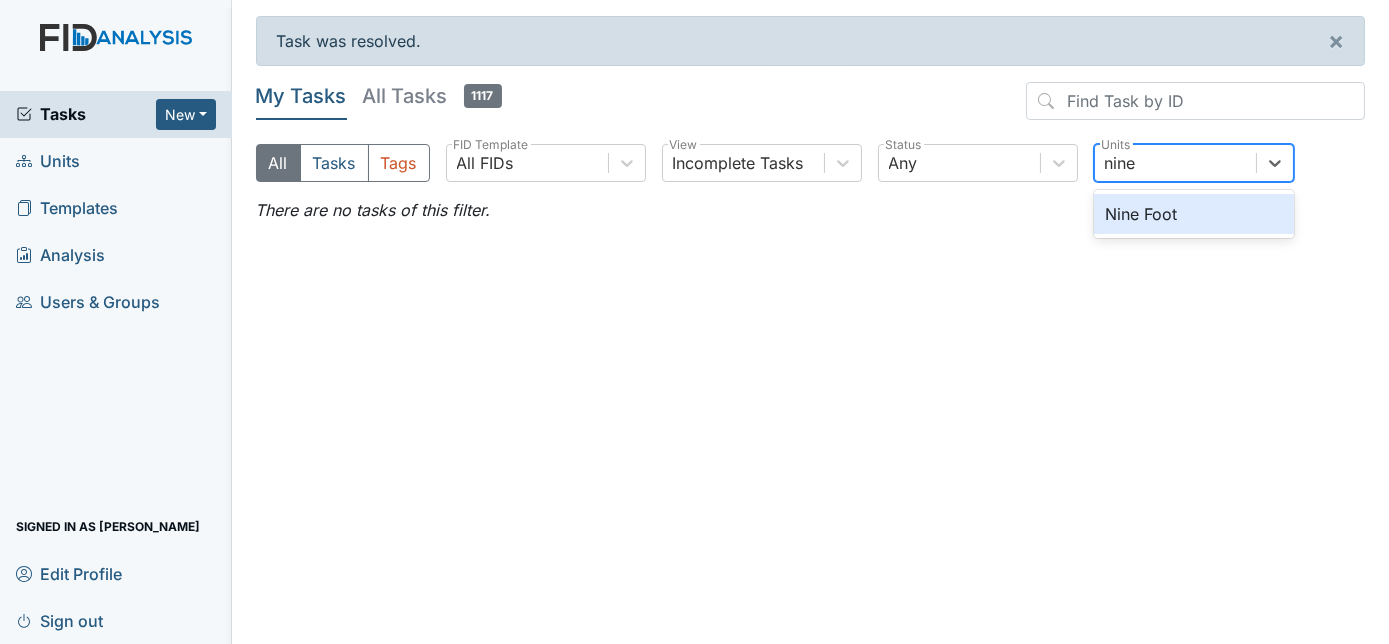 type 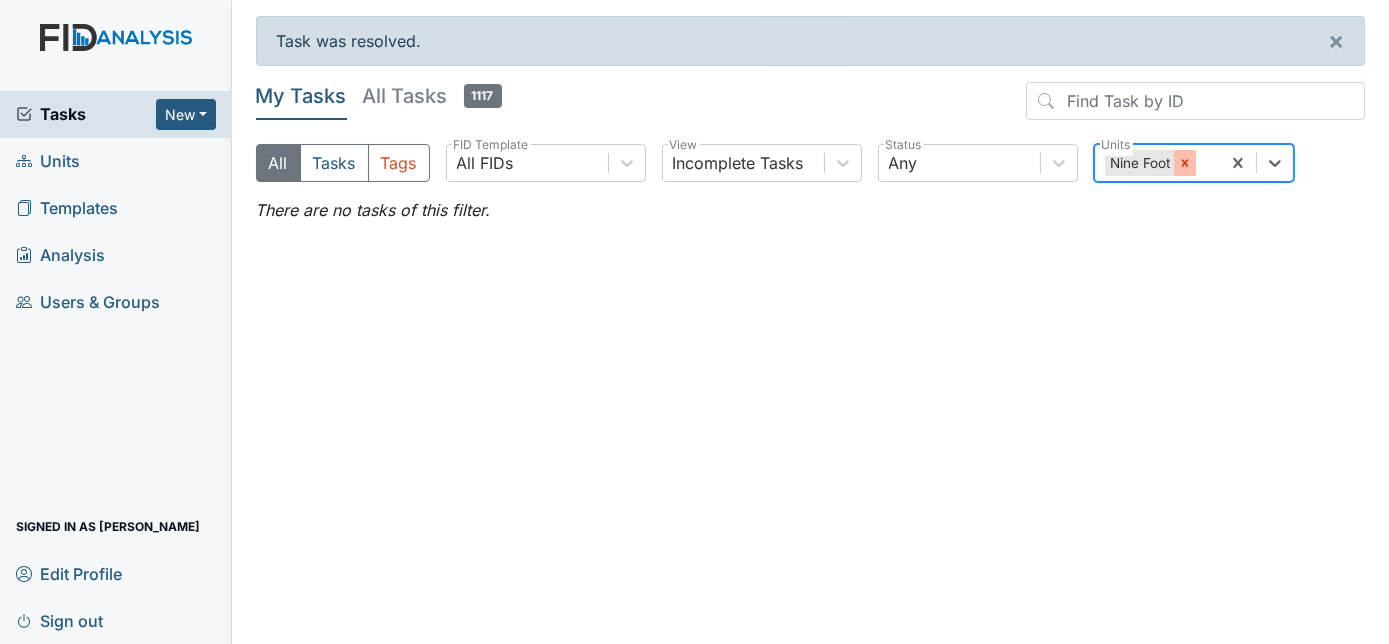 click at bounding box center (1185, 163) 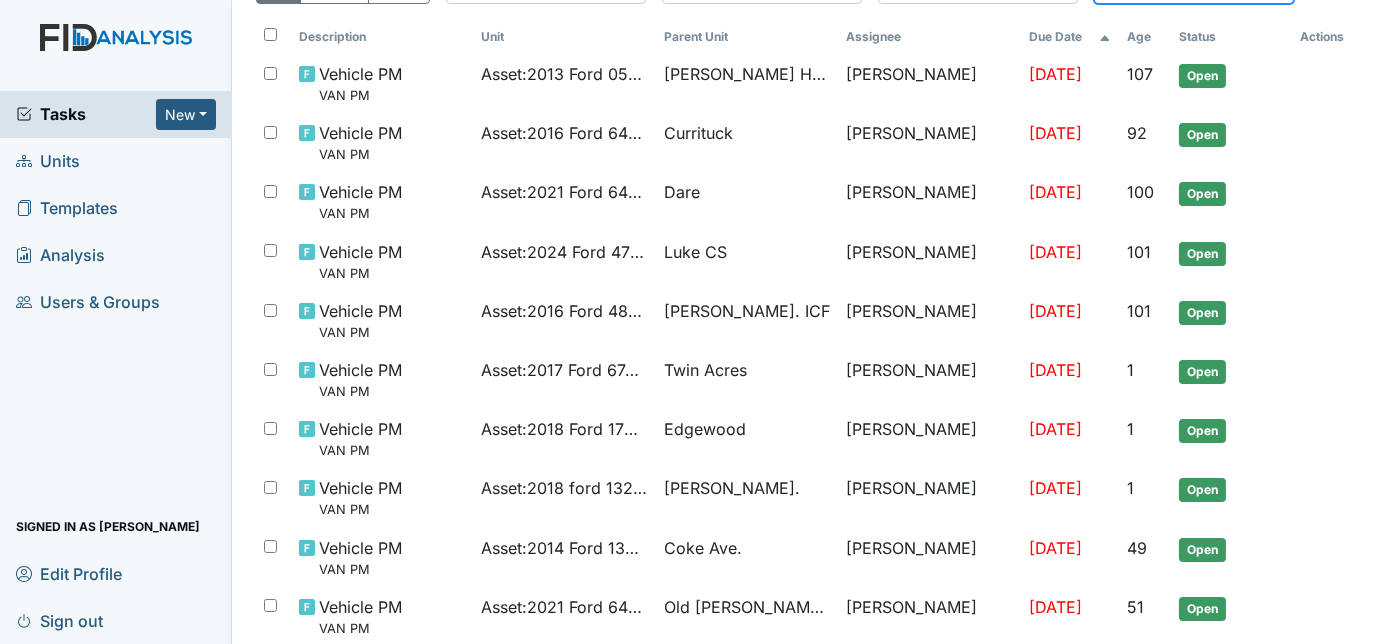 scroll, scrollTop: 186, scrollLeft: 0, axis: vertical 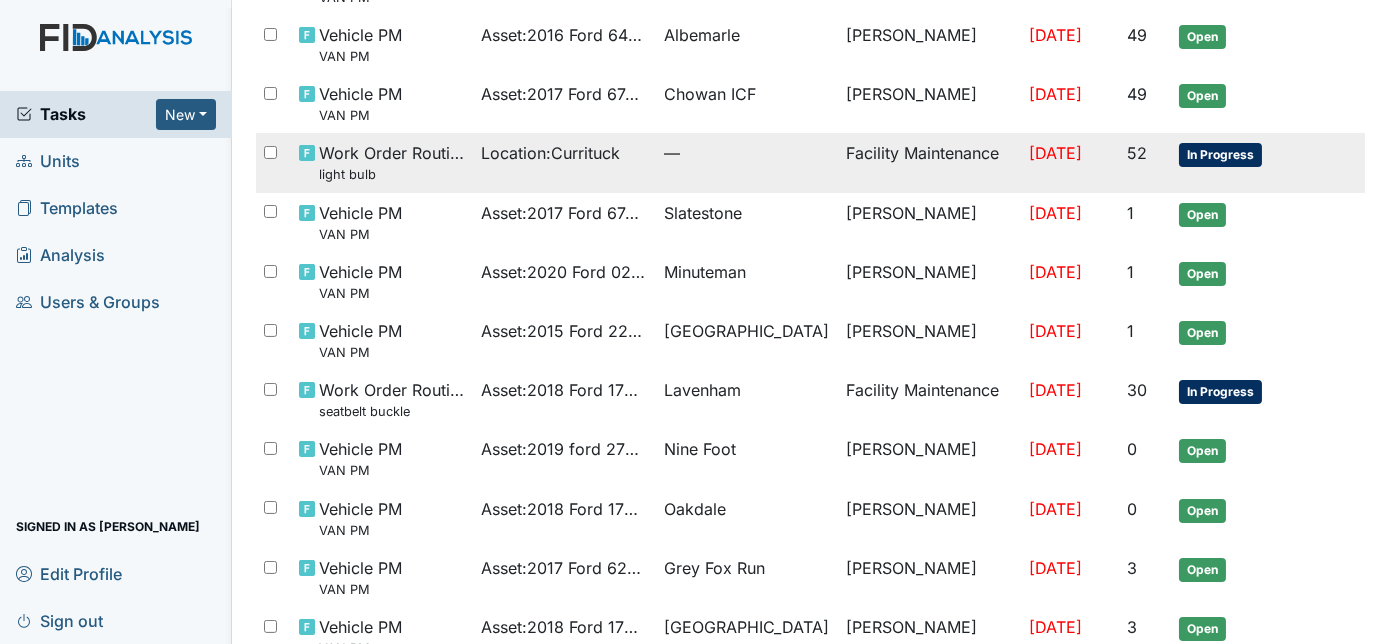 click on "Facility Maintenance" at bounding box center [929, 162] 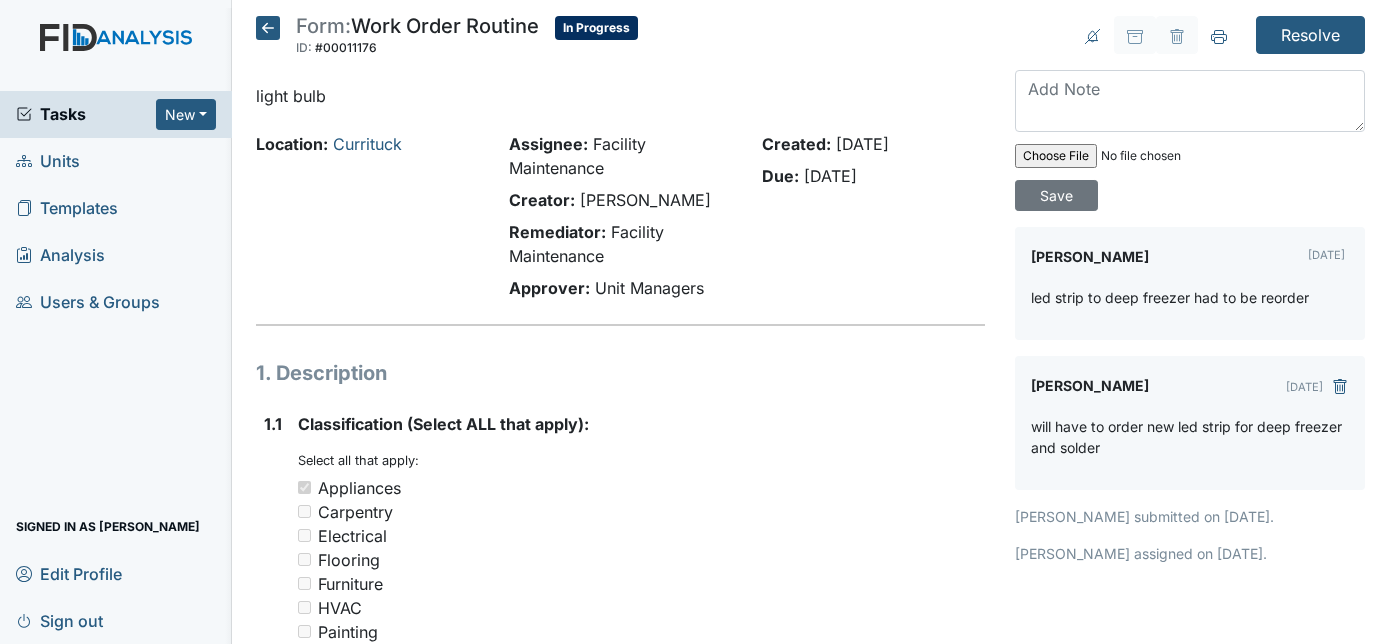 scroll, scrollTop: 0, scrollLeft: 0, axis: both 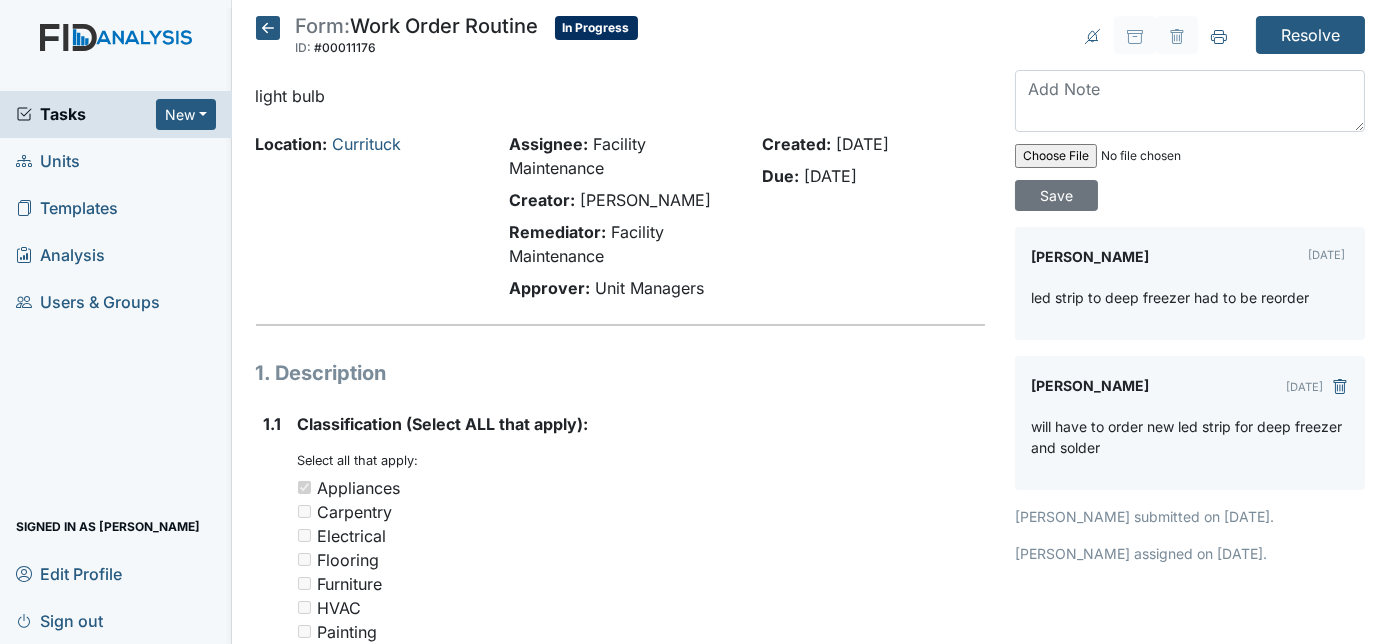 click 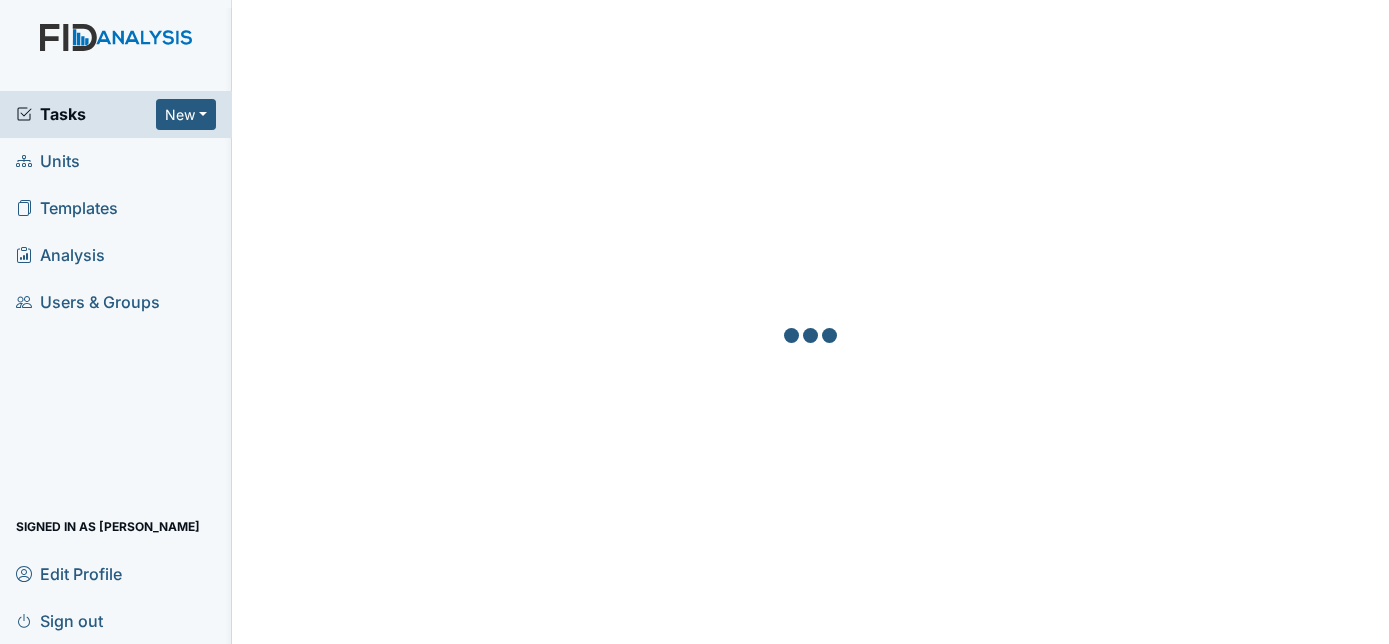 scroll, scrollTop: 0, scrollLeft: 0, axis: both 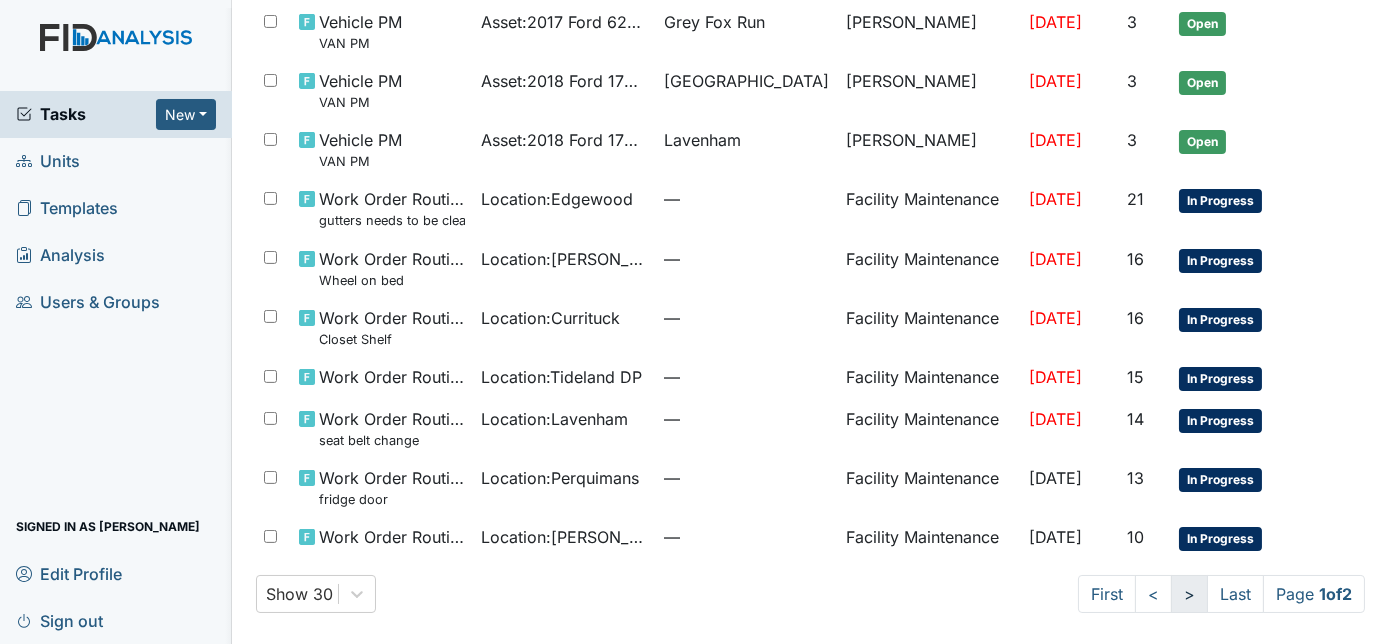 click on ">" at bounding box center [1189, 594] 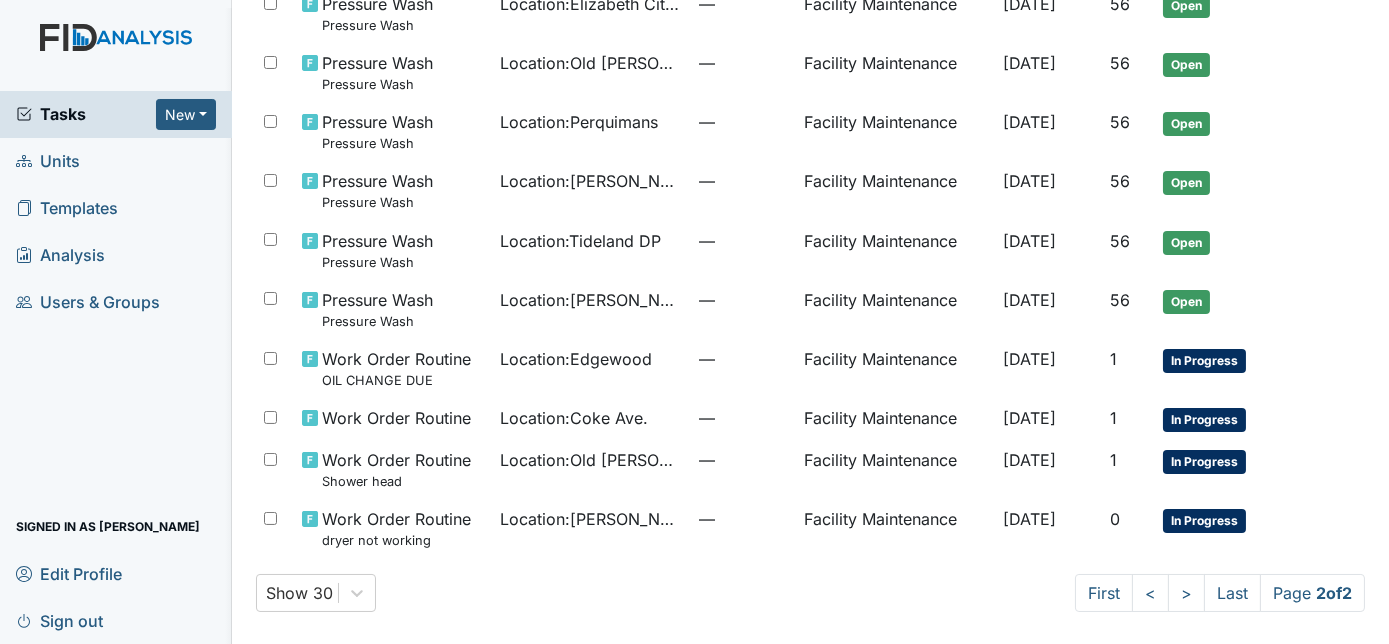 scroll, scrollTop: 543, scrollLeft: 0, axis: vertical 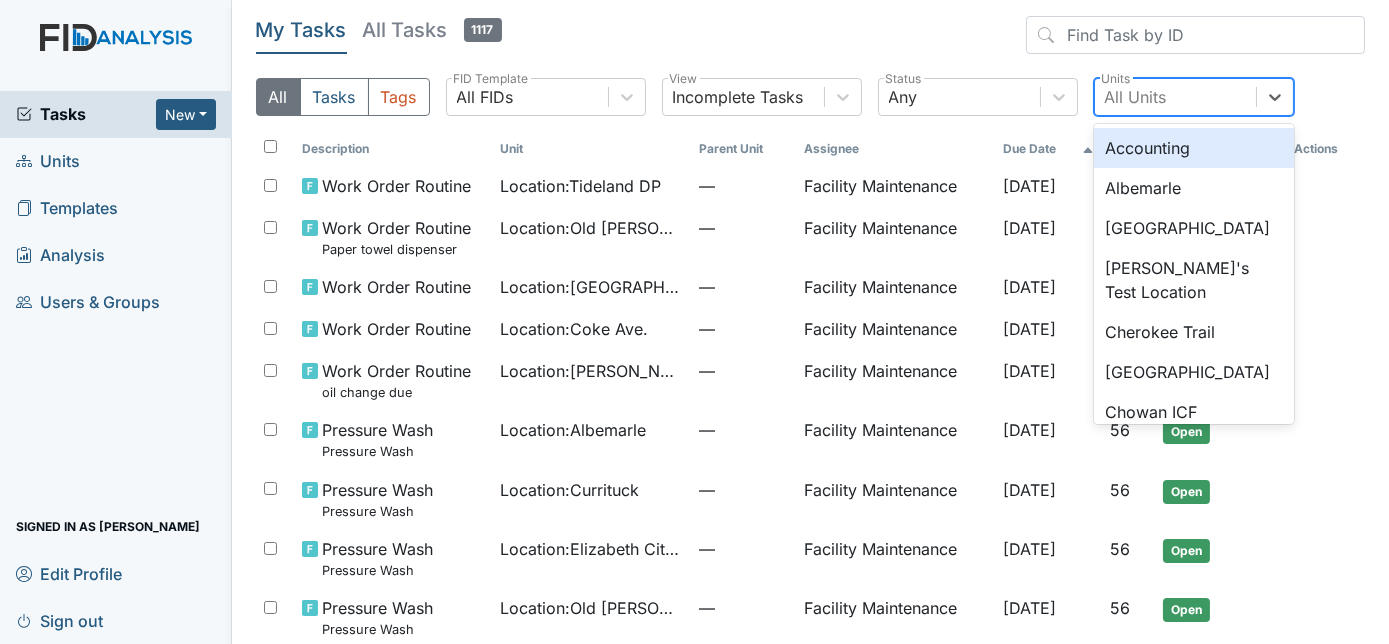 click on "All Units" at bounding box center (1175, 97) 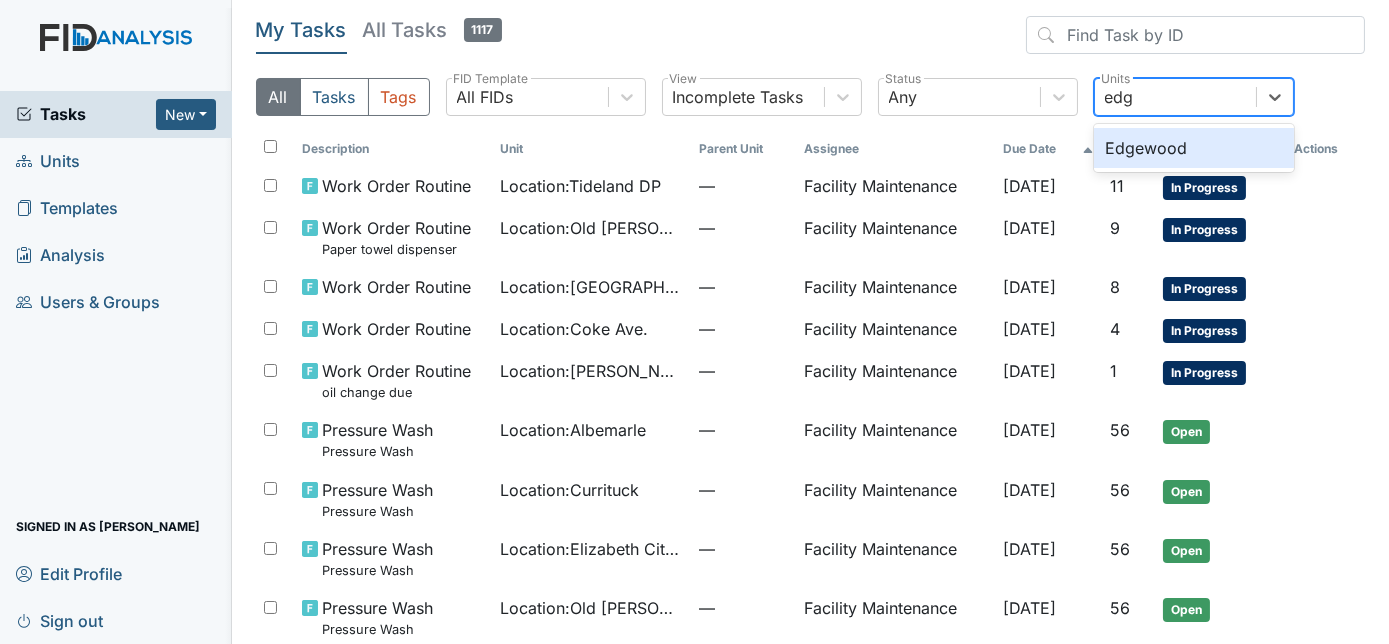 type on "edge" 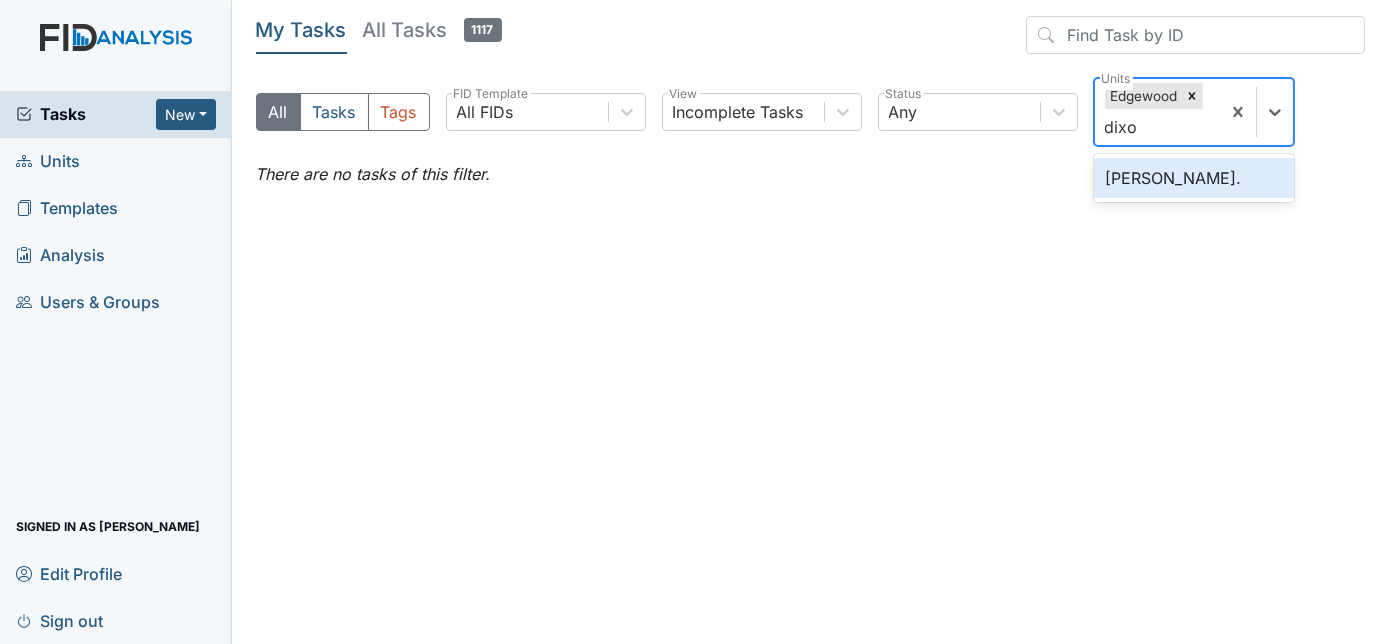 type on "dixon" 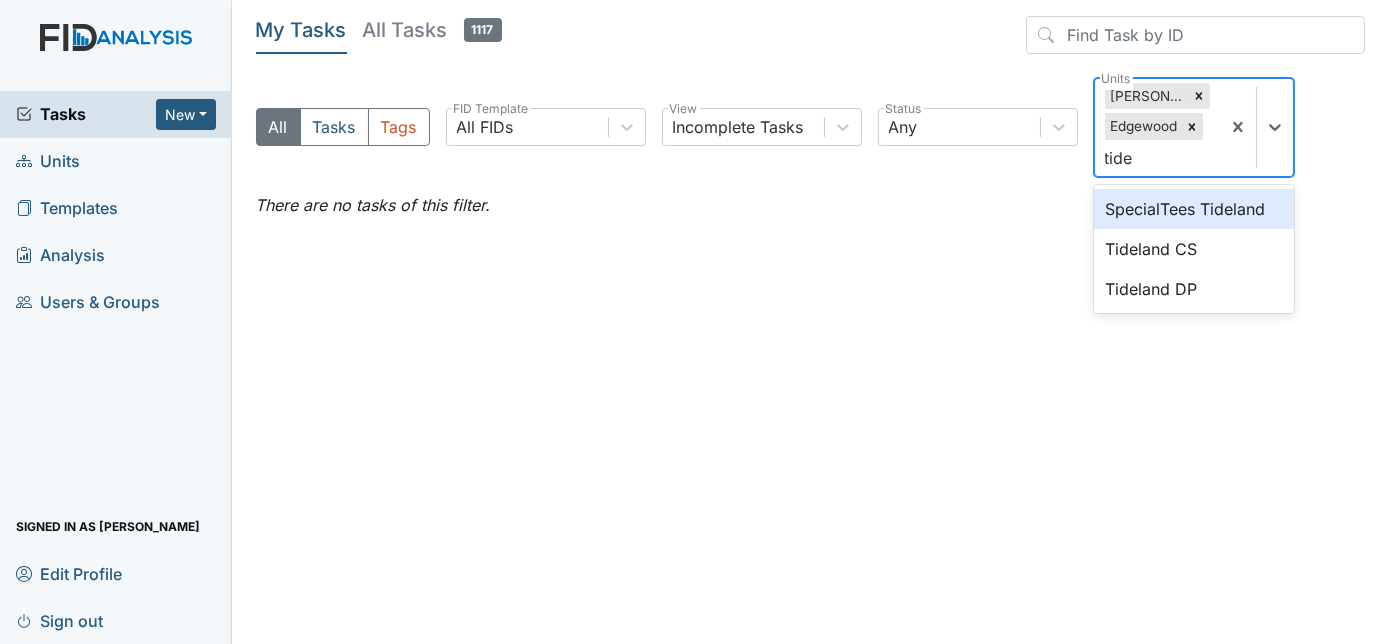 type on "tidel" 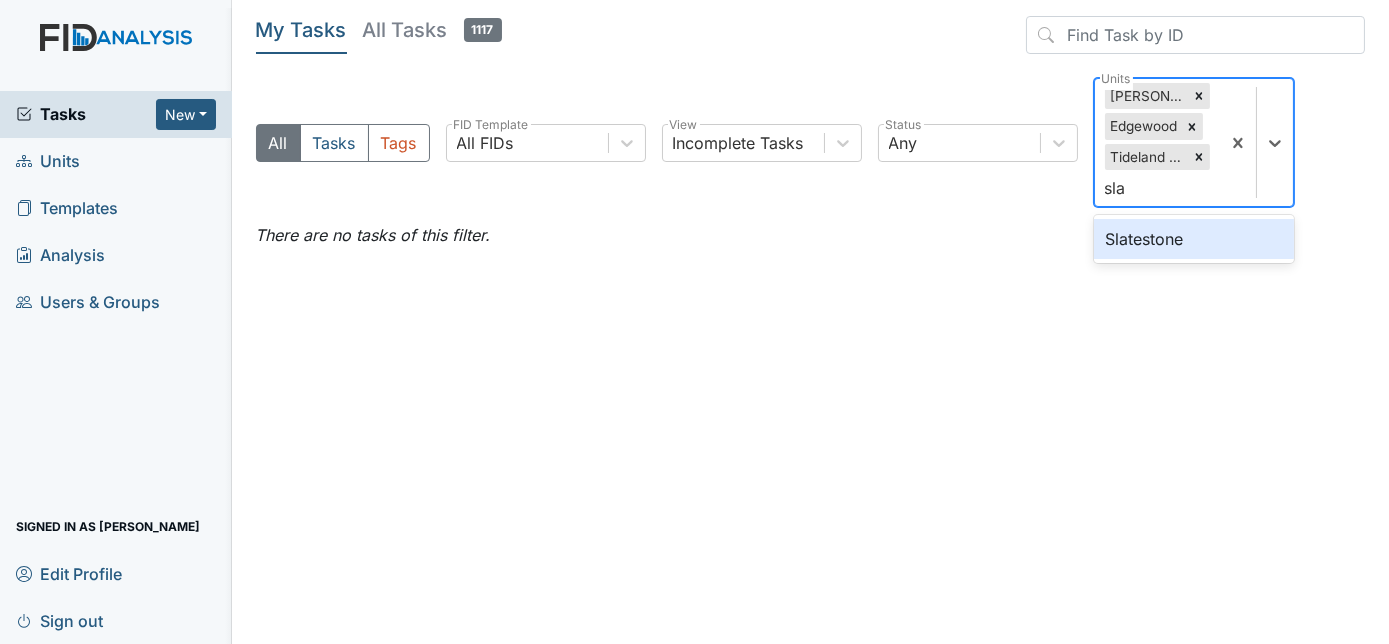 type on "slat" 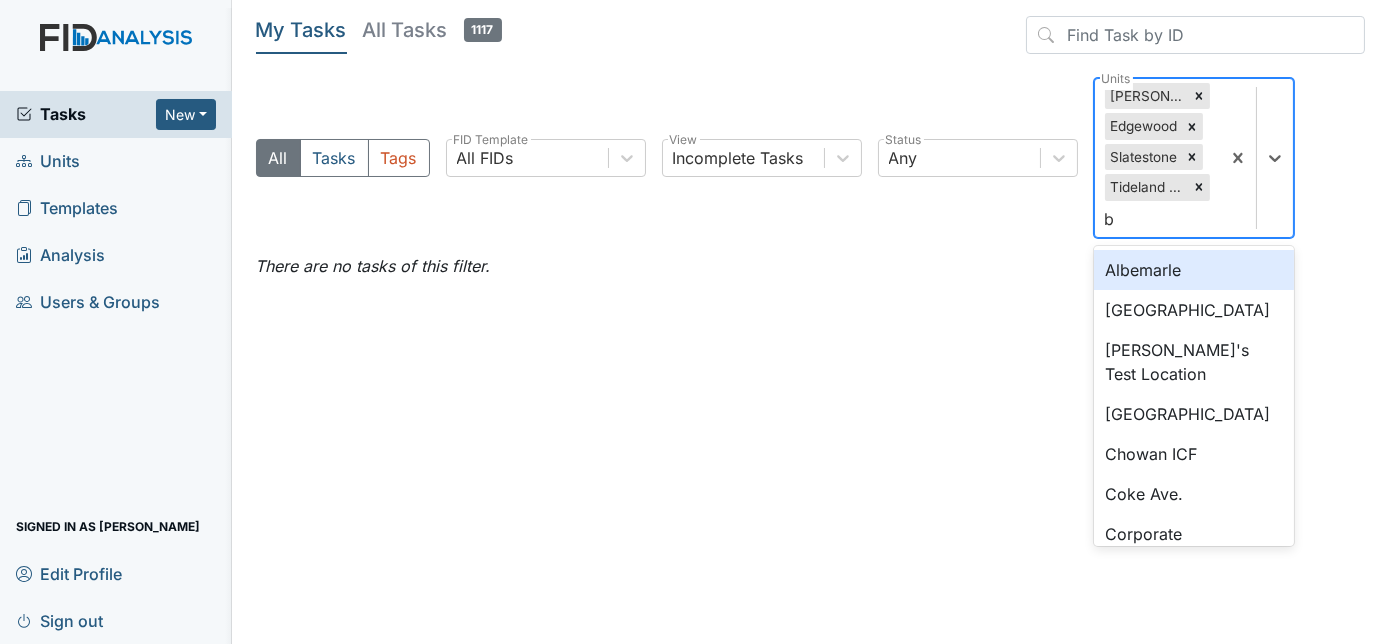 type on "be" 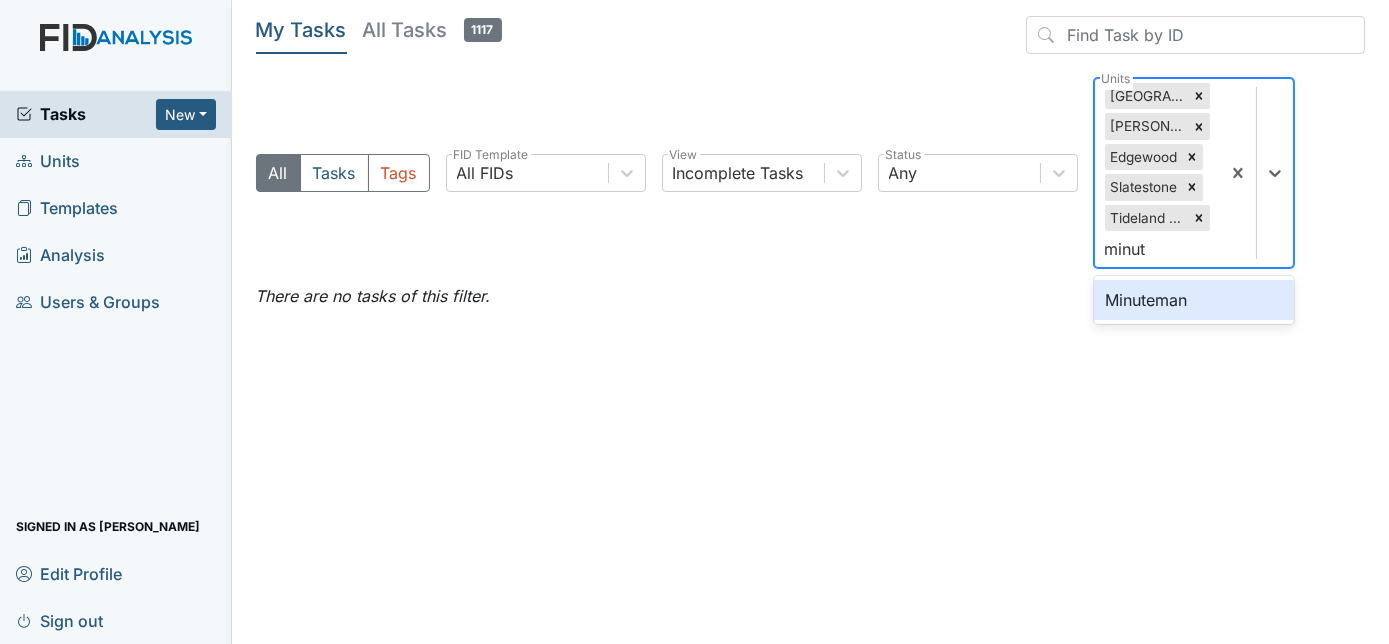 type on "minute" 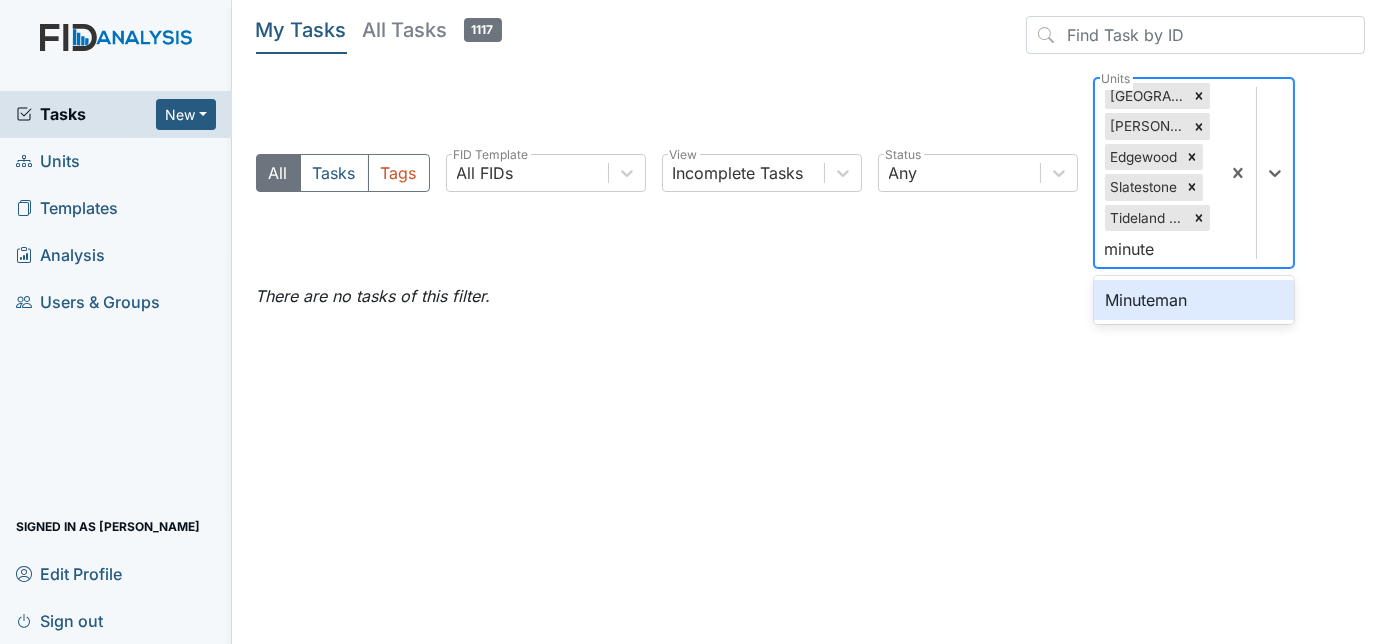 type 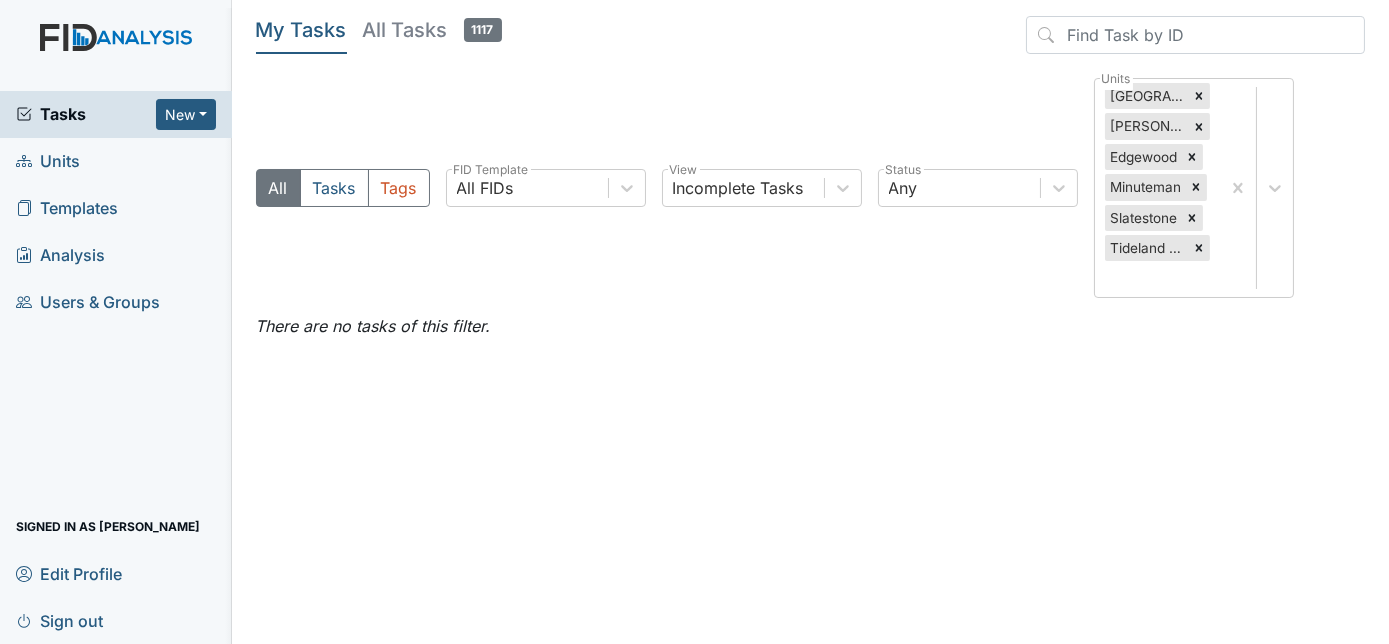 click on "Units" at bounding box center (116, 161) 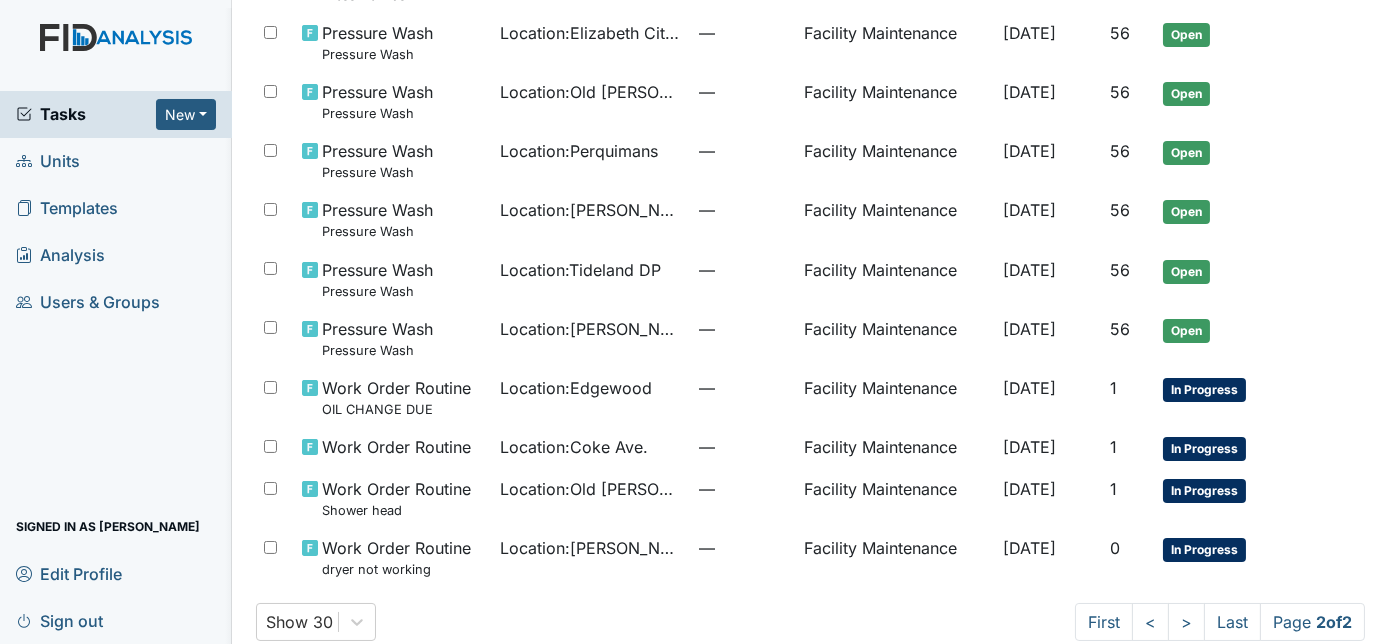 scroll, scrollTop: 543, scrollLeft: 0, axis: vertical 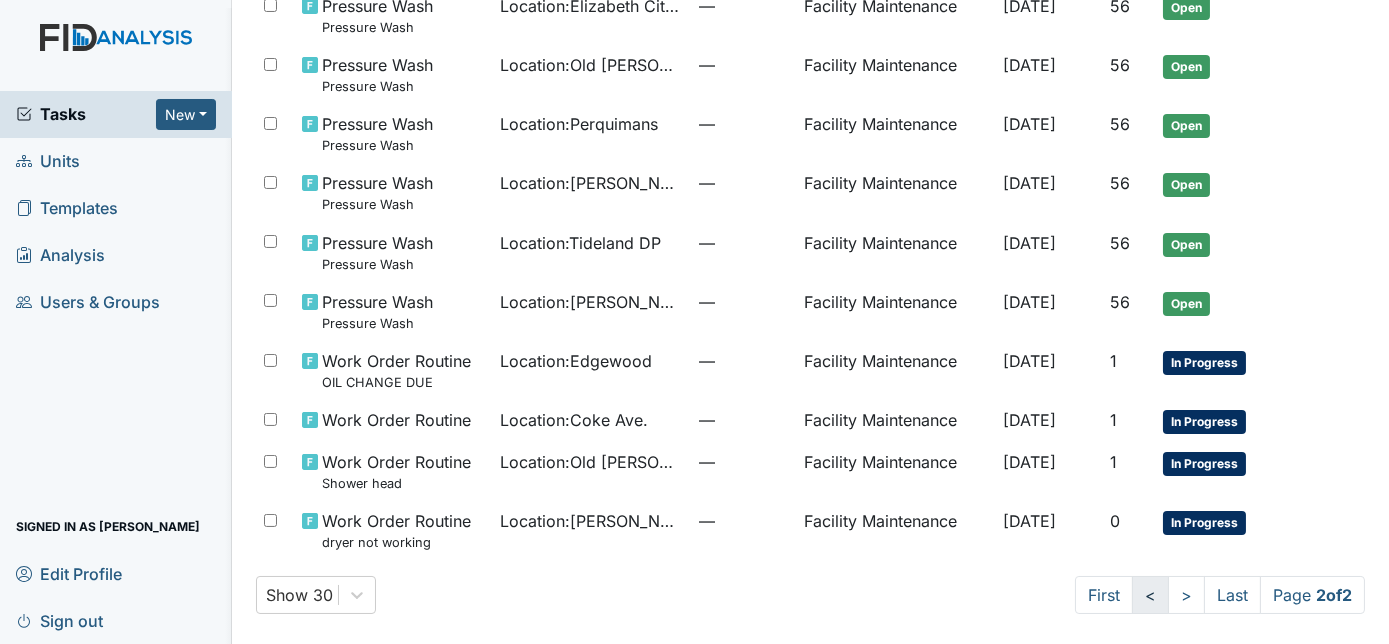 click on "<" at bounding box center [1150, 595] 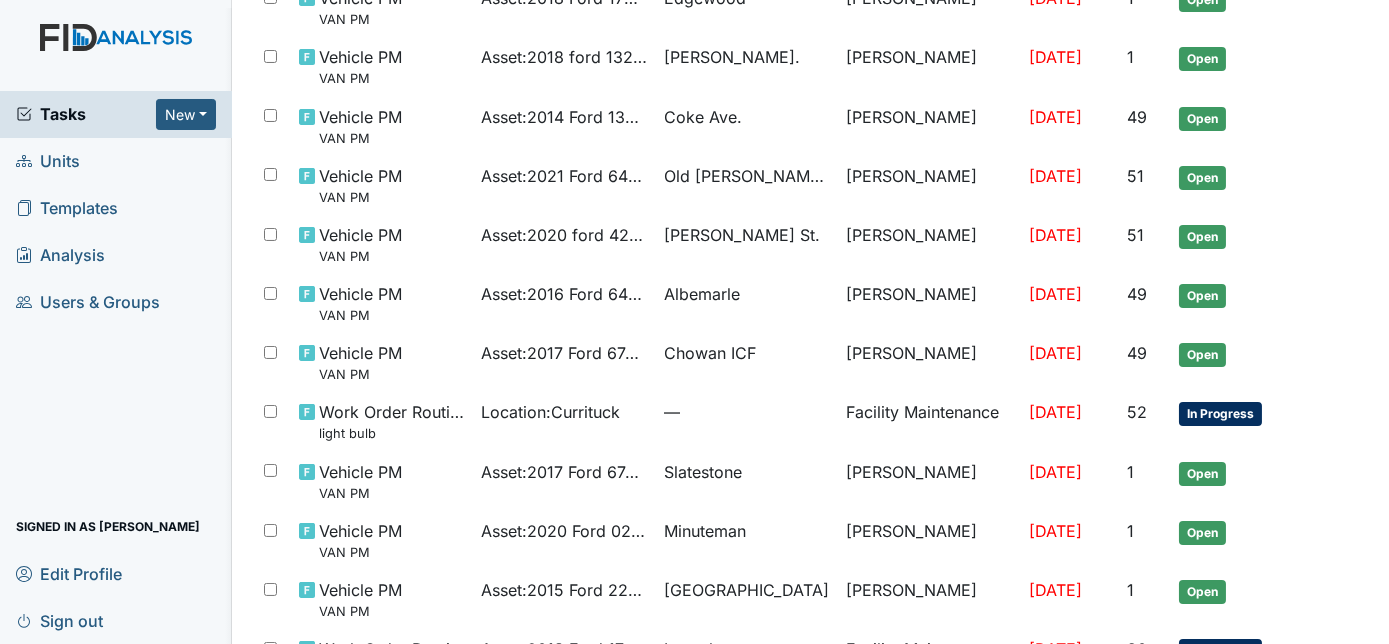 scroll, scrollTop: 597, scrollLeft: 0, axis: vertical 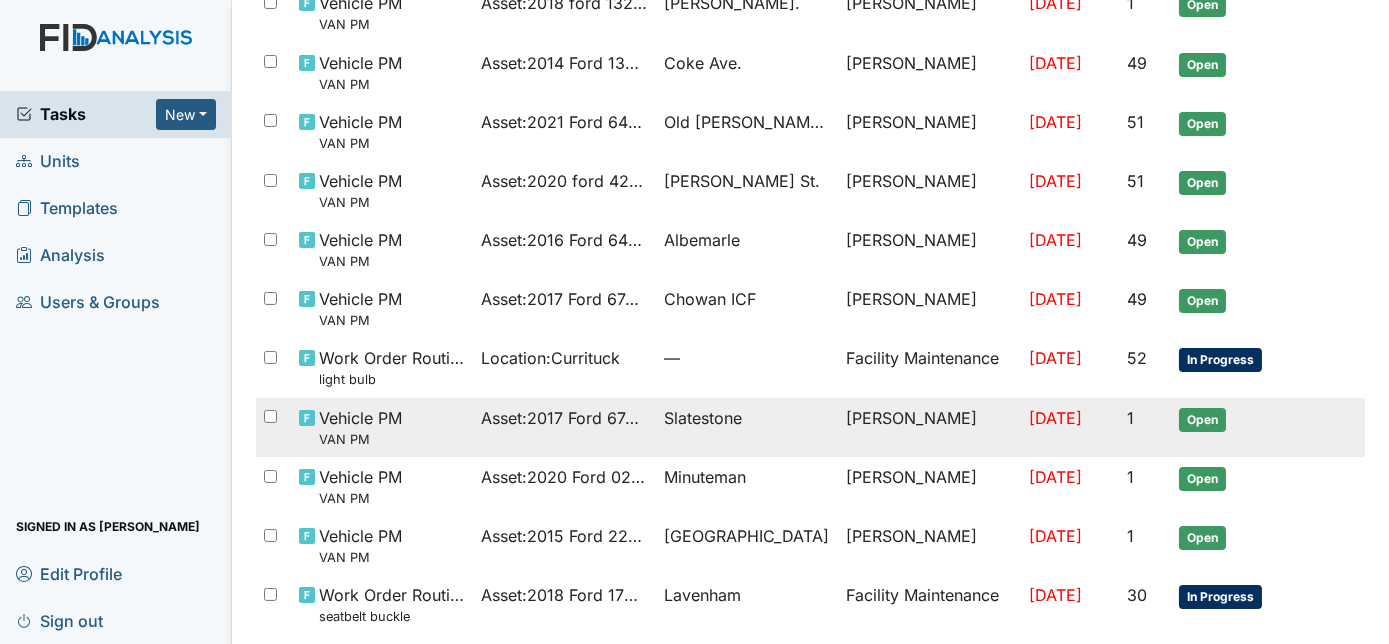 click at bounding box center [1328, 406] 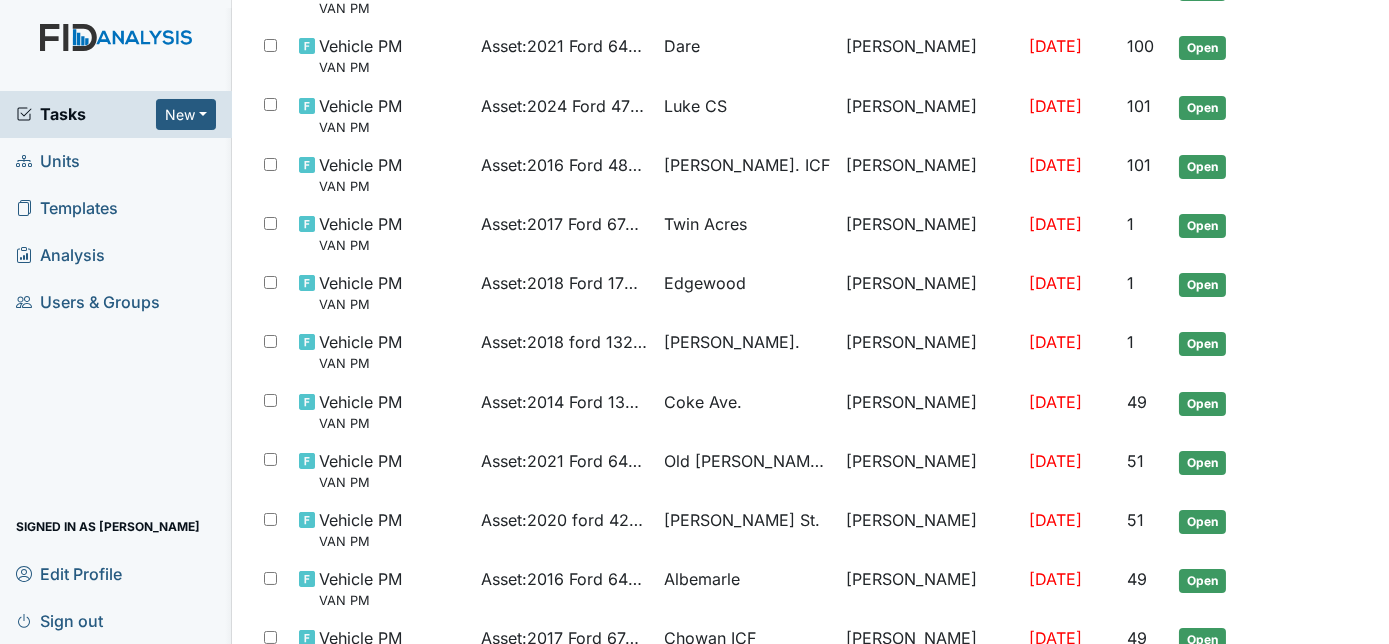 scroll, scrollTop: 0, scrollLeft: 0, axis: both 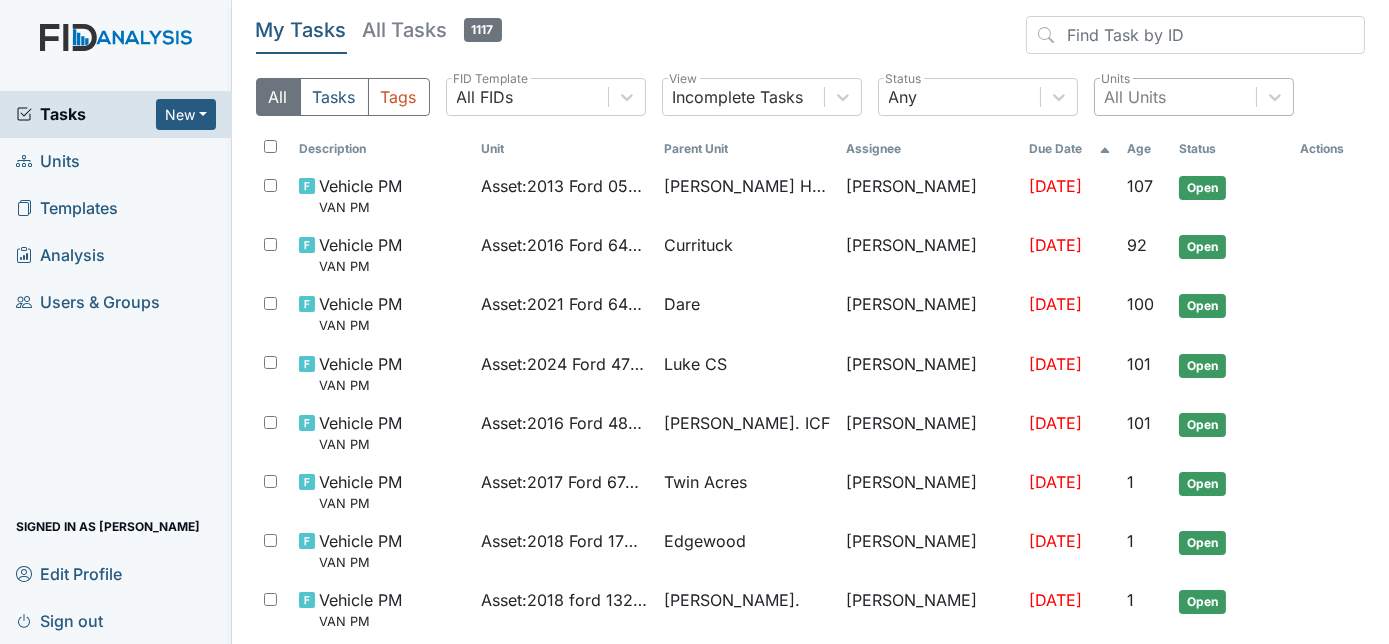 click on "[DATE]" at bounding box center [1070, 313] 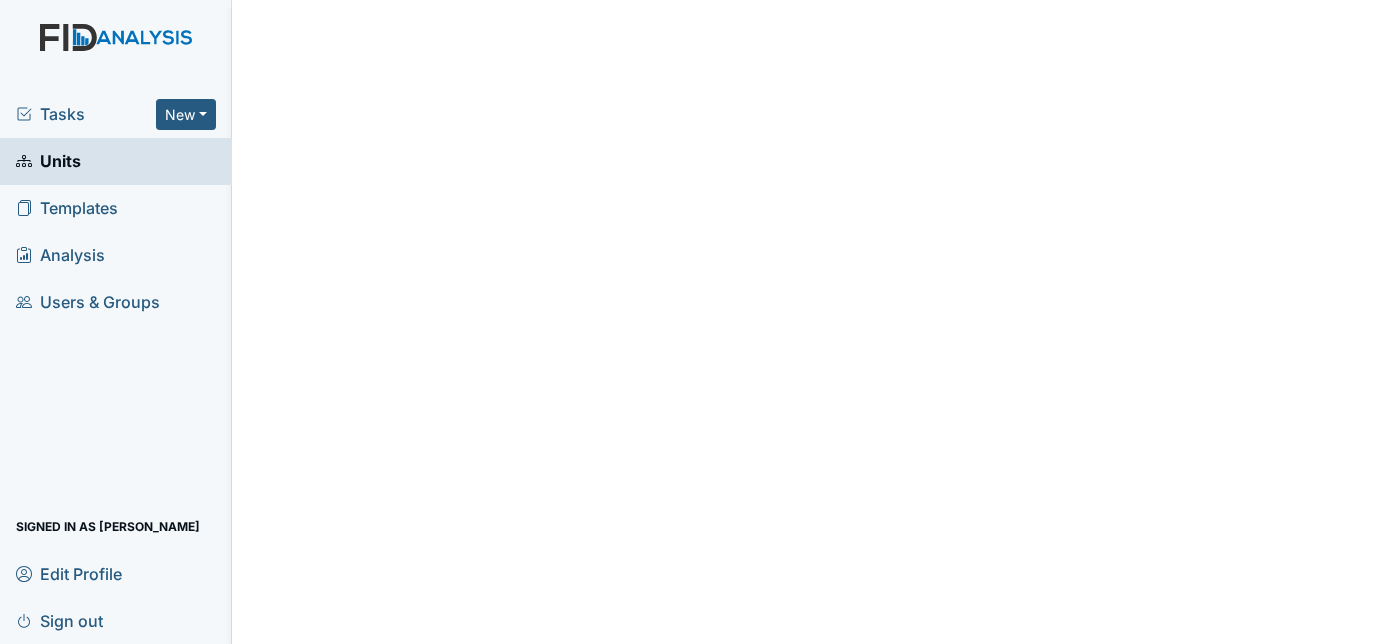 scroll, scrollTop: 0, scrollLeft: 0, axis: both 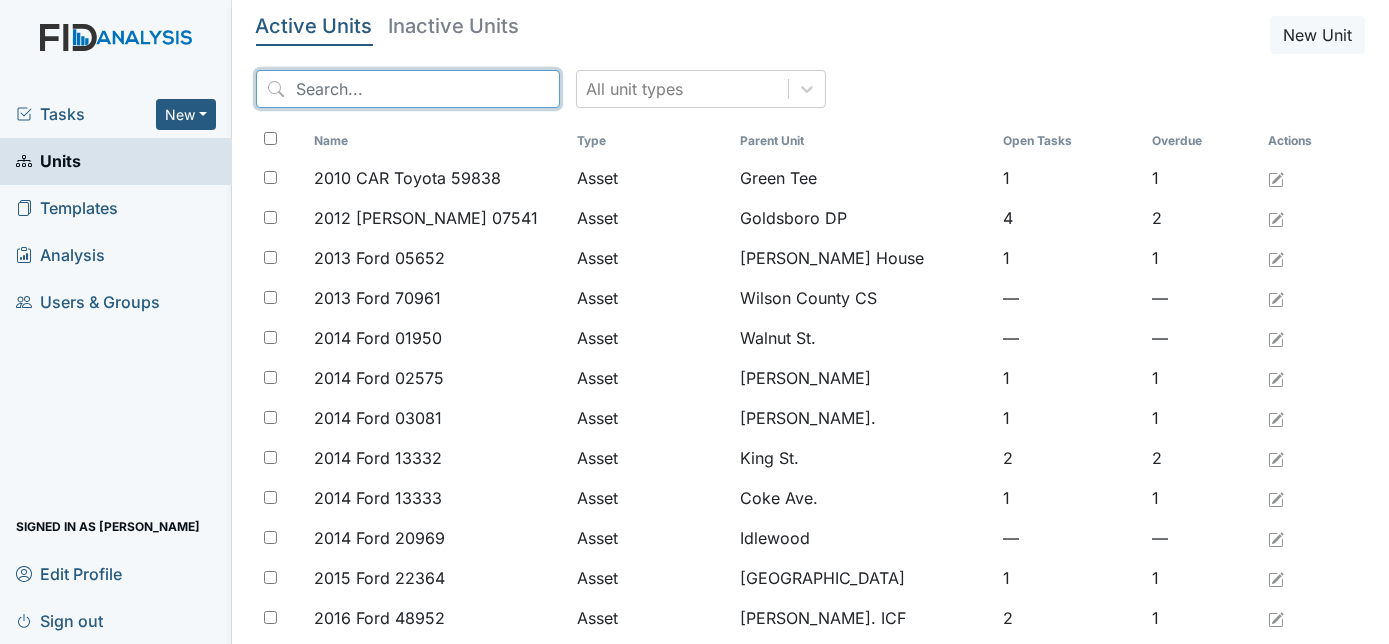 click at bounding box center (408, 89) 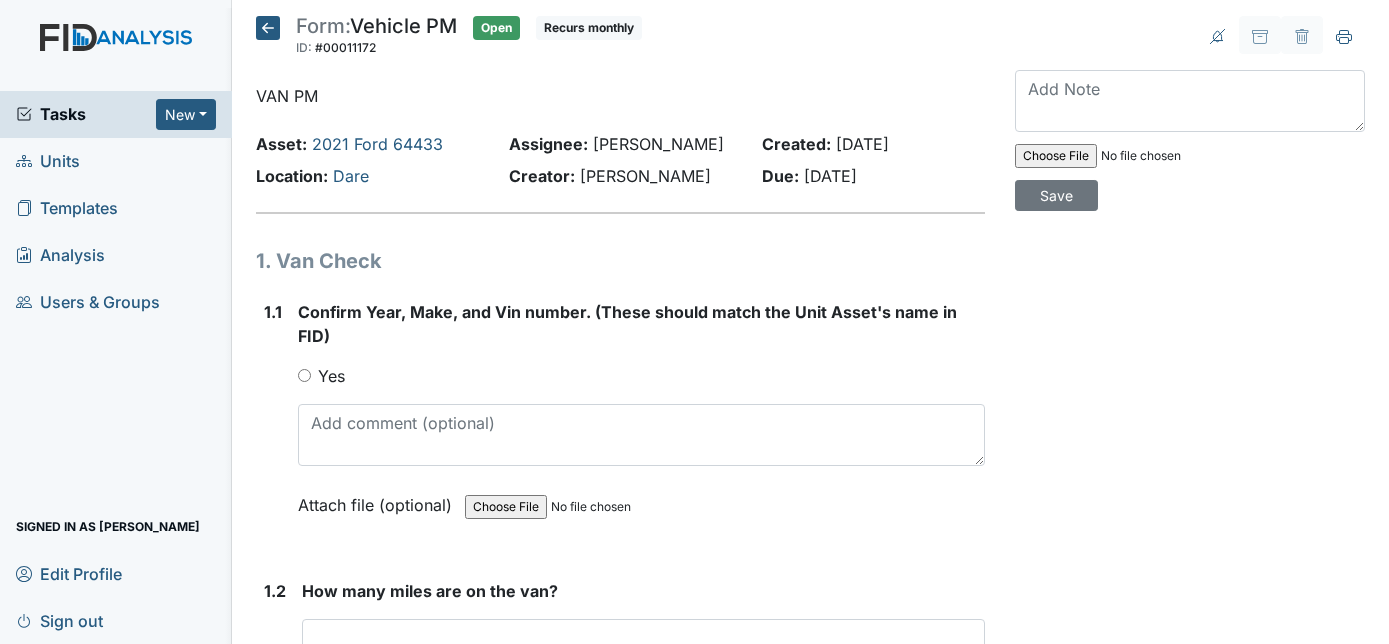 scroll, scrollTop: 0, scrollLeft: 0, axis: both 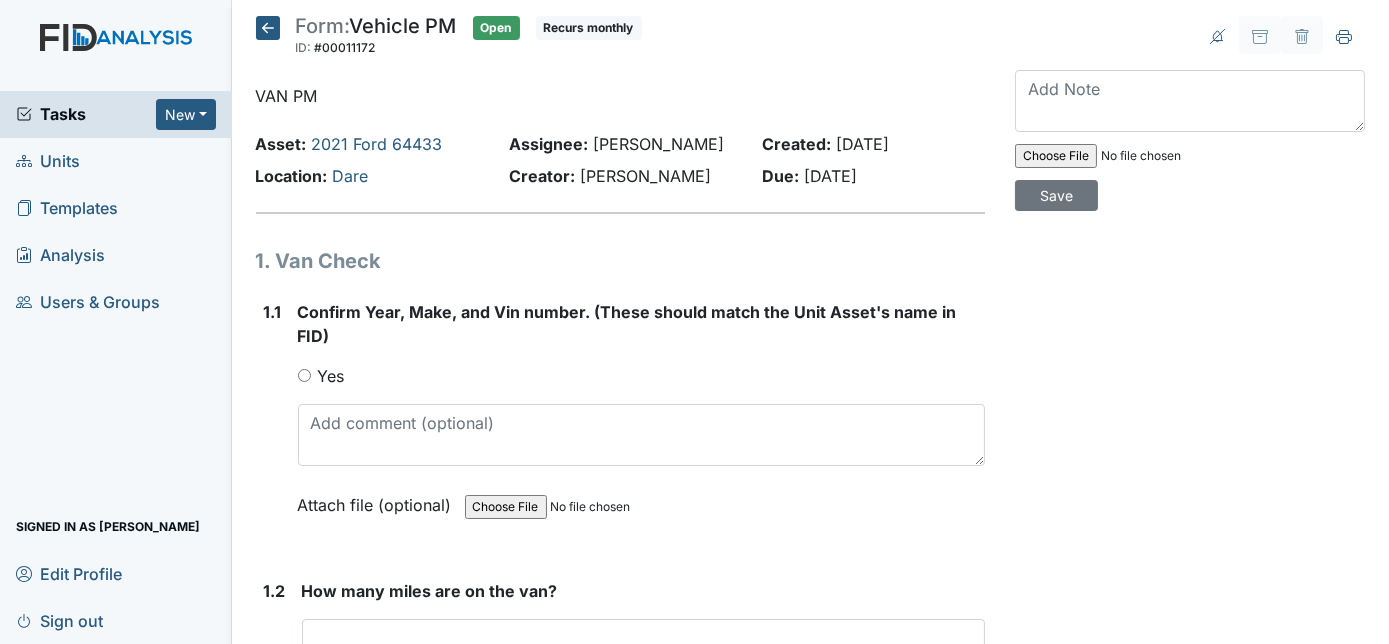 click 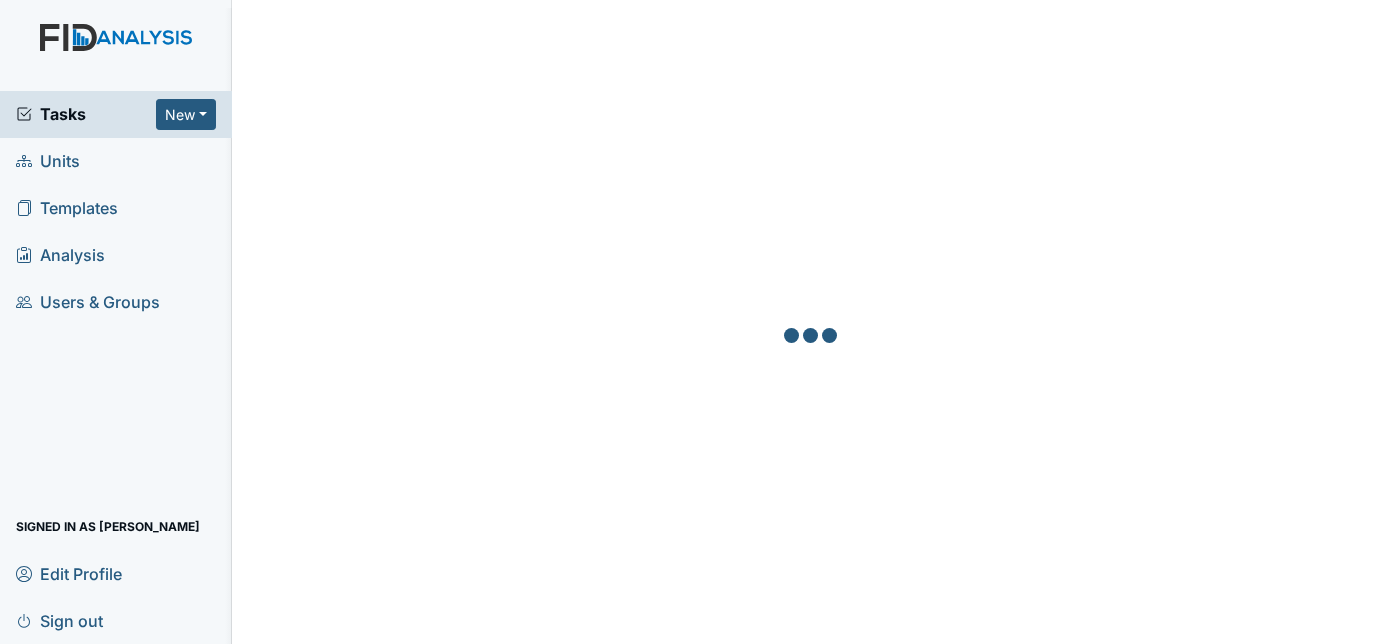scroll, scrollTop: 0, scrollLeft: 0, axis: both 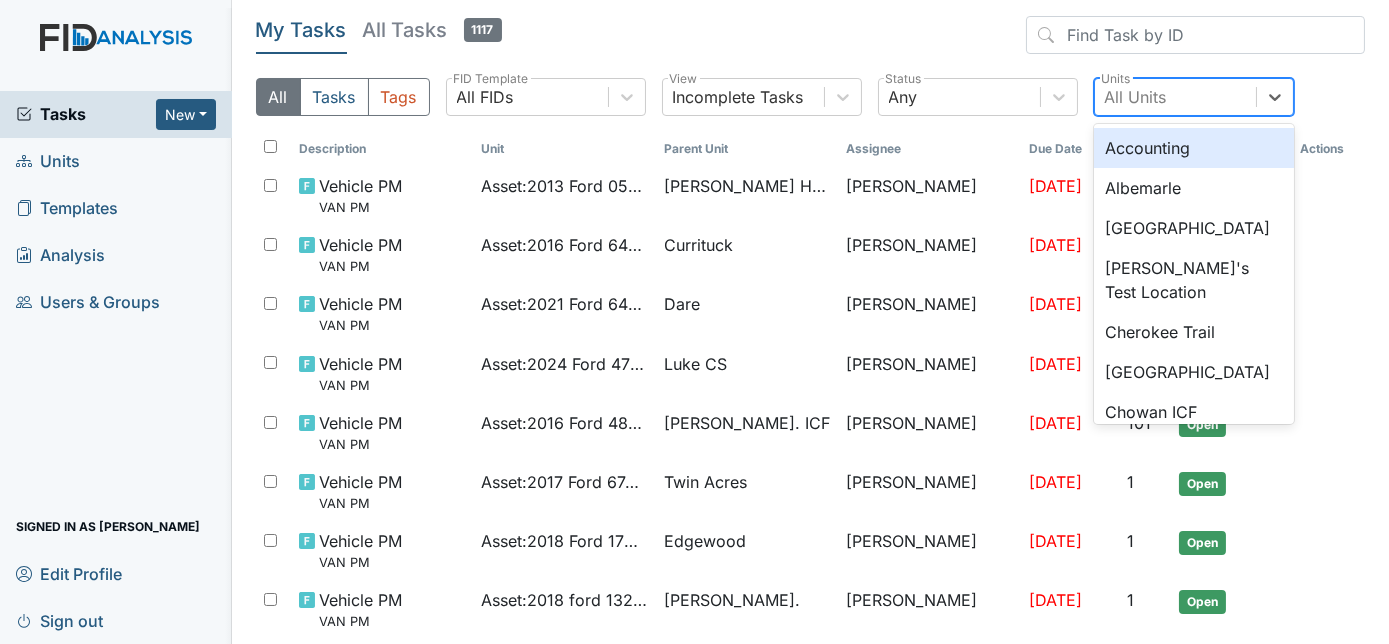 click on "All Units" at bounding box center (1175, 97) 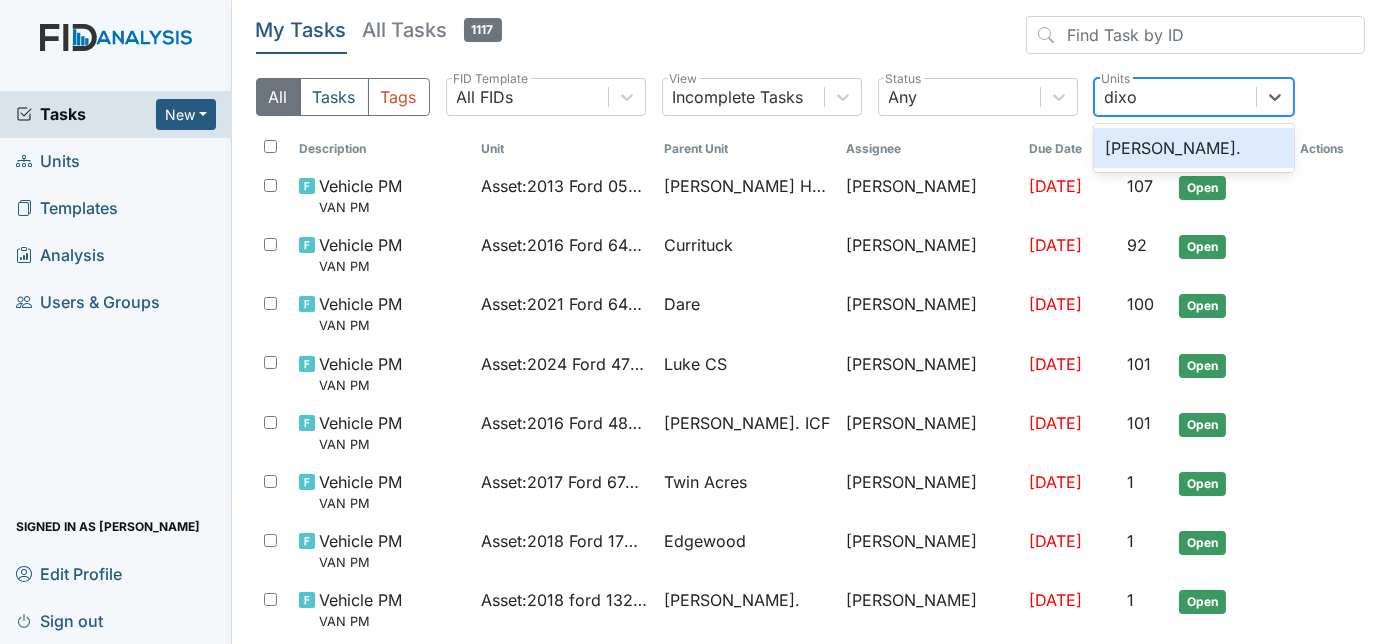type on "[PERSON_NAME]" 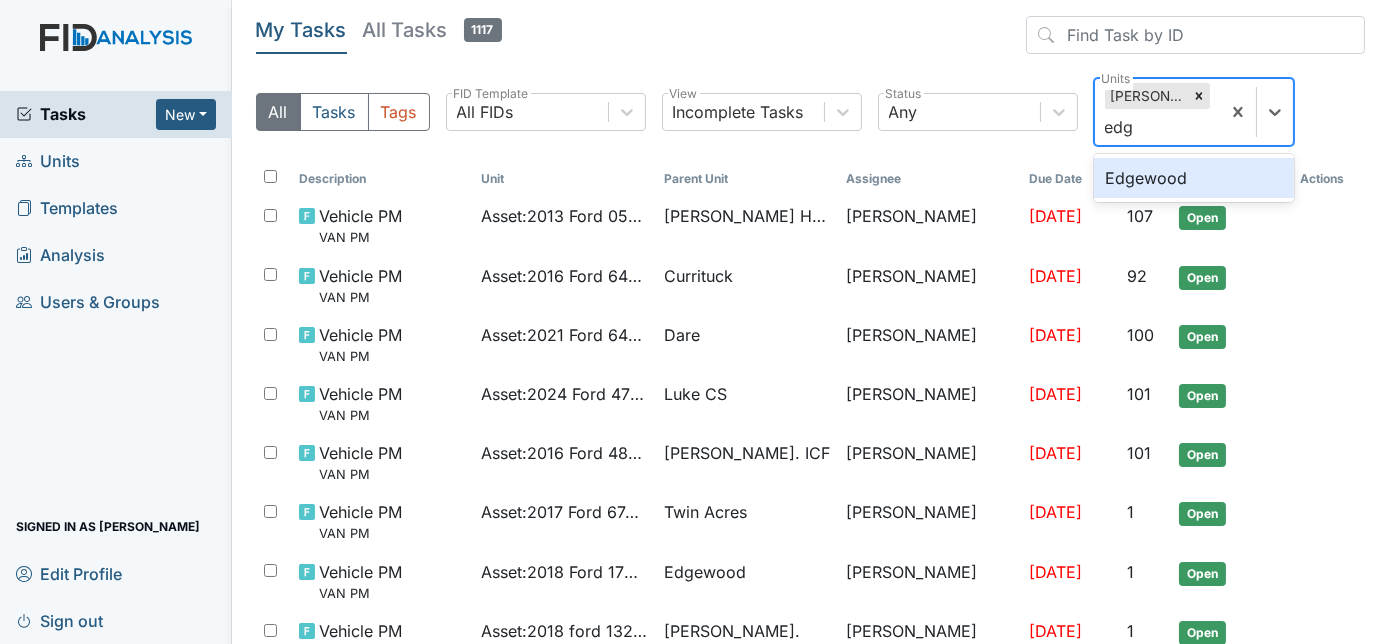 type on "edge" 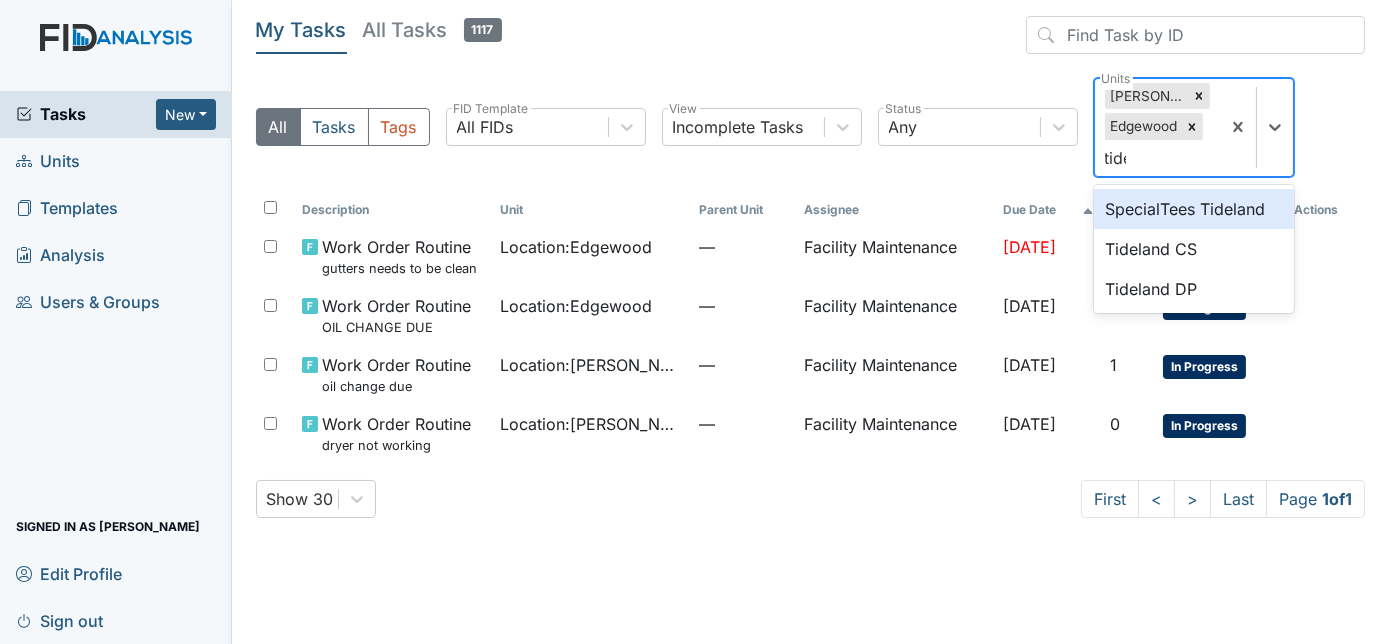 type on "tidel" 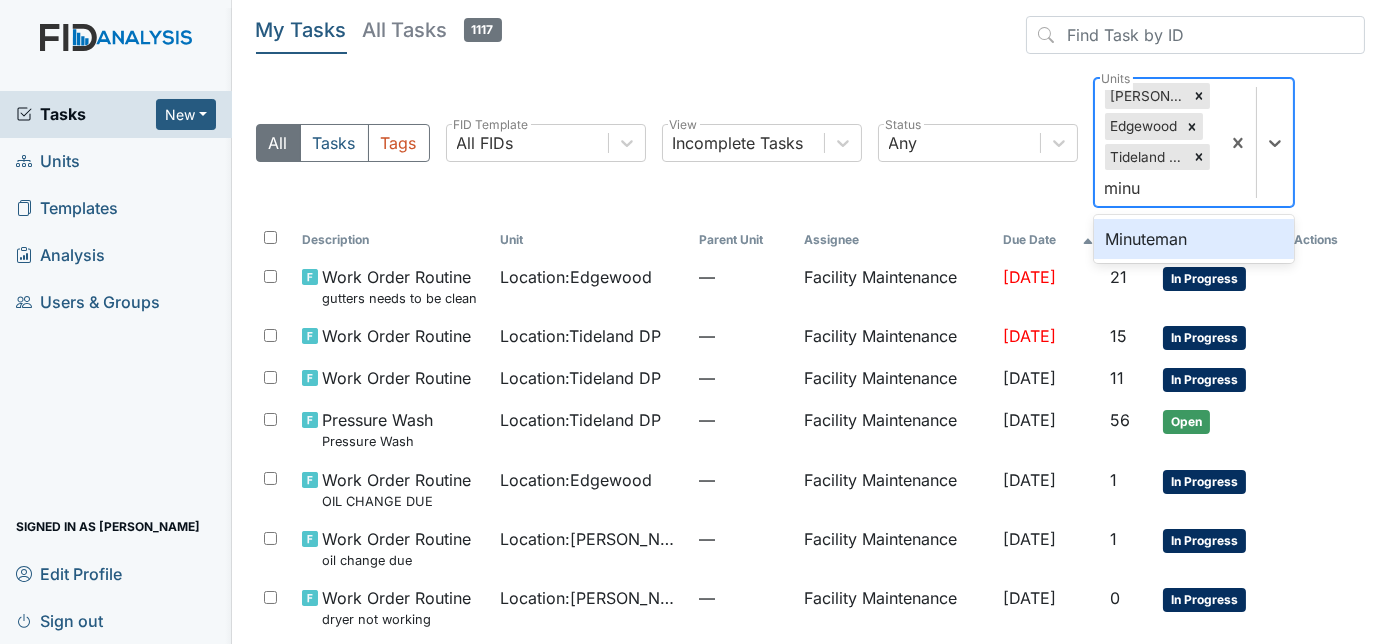 type on "minut" 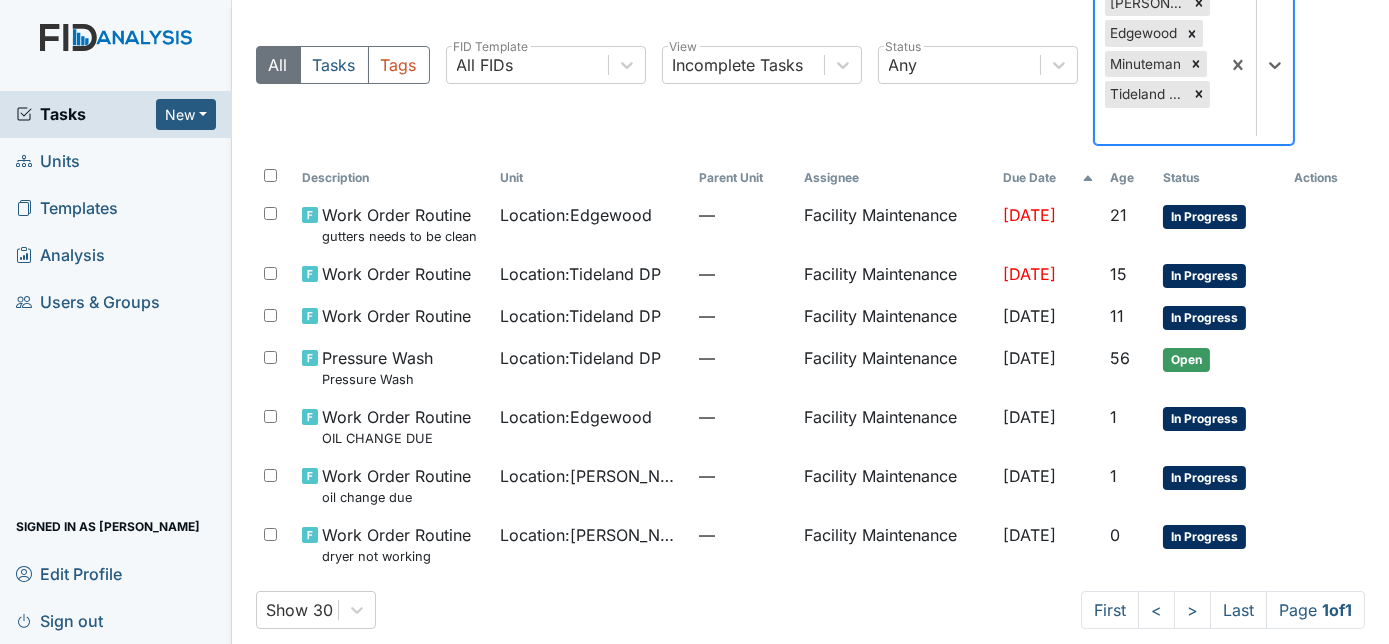 scroll, scrollTop: 107, scrollLeft: 0, axis: vertical 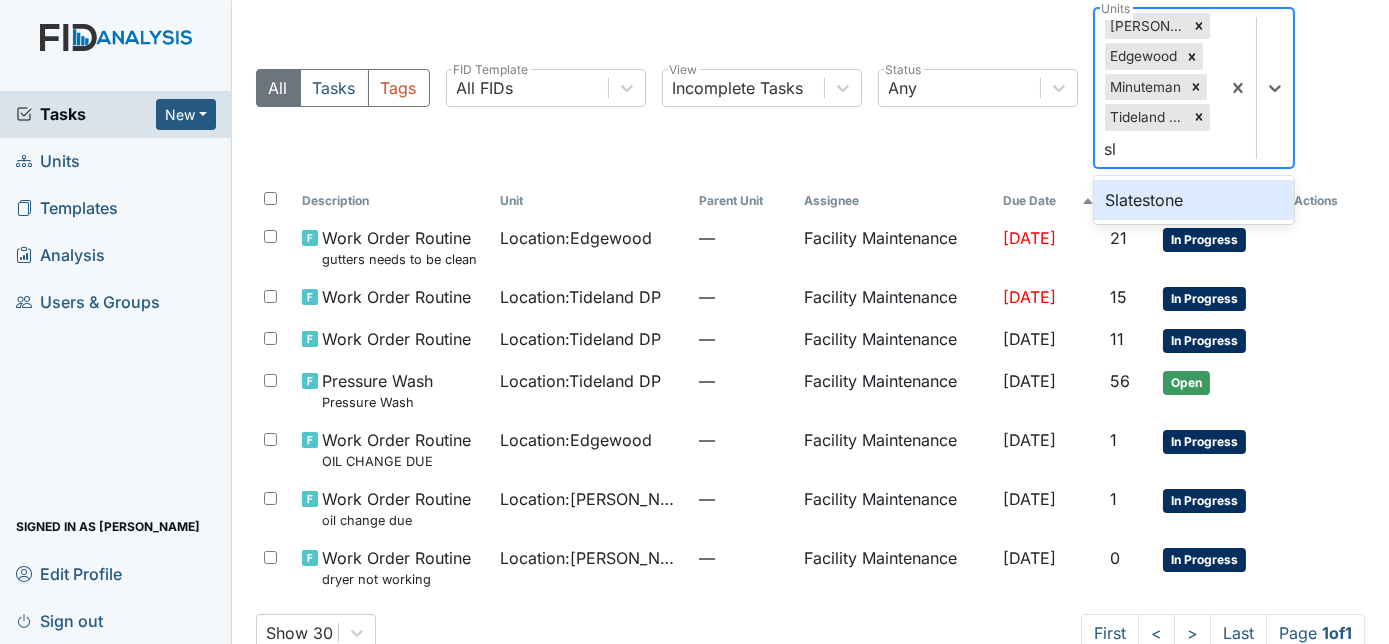 type on "sla" 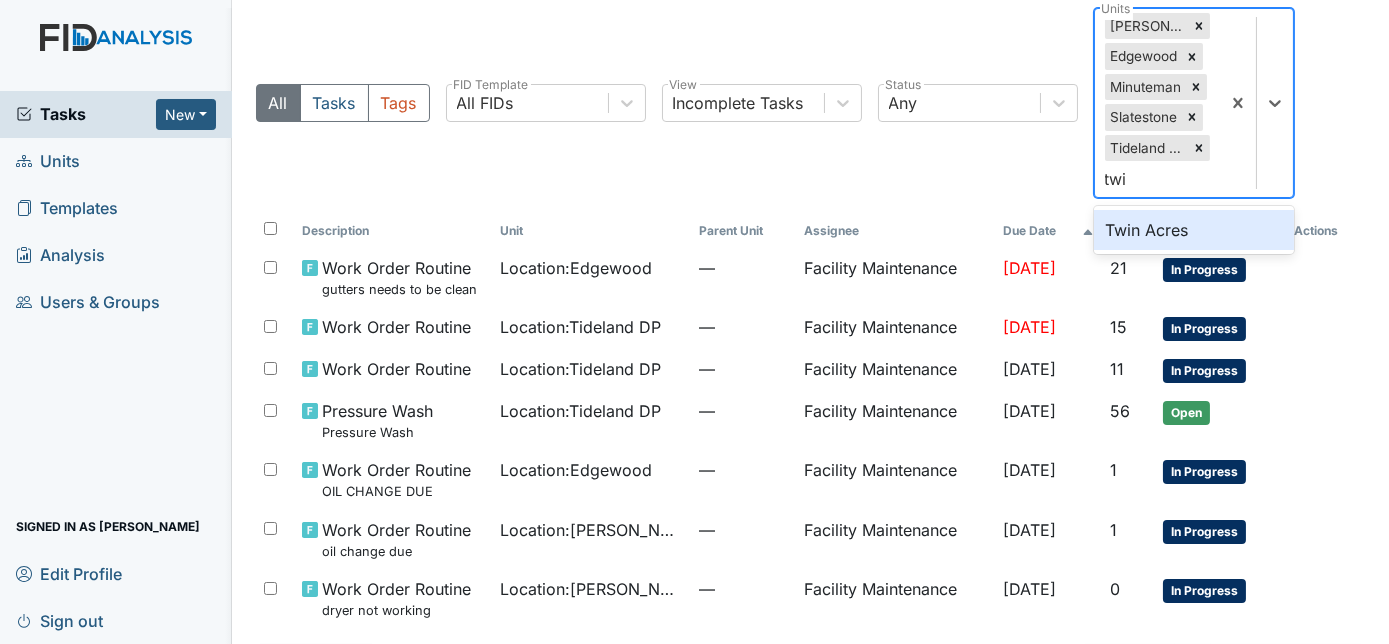 type on "twin" 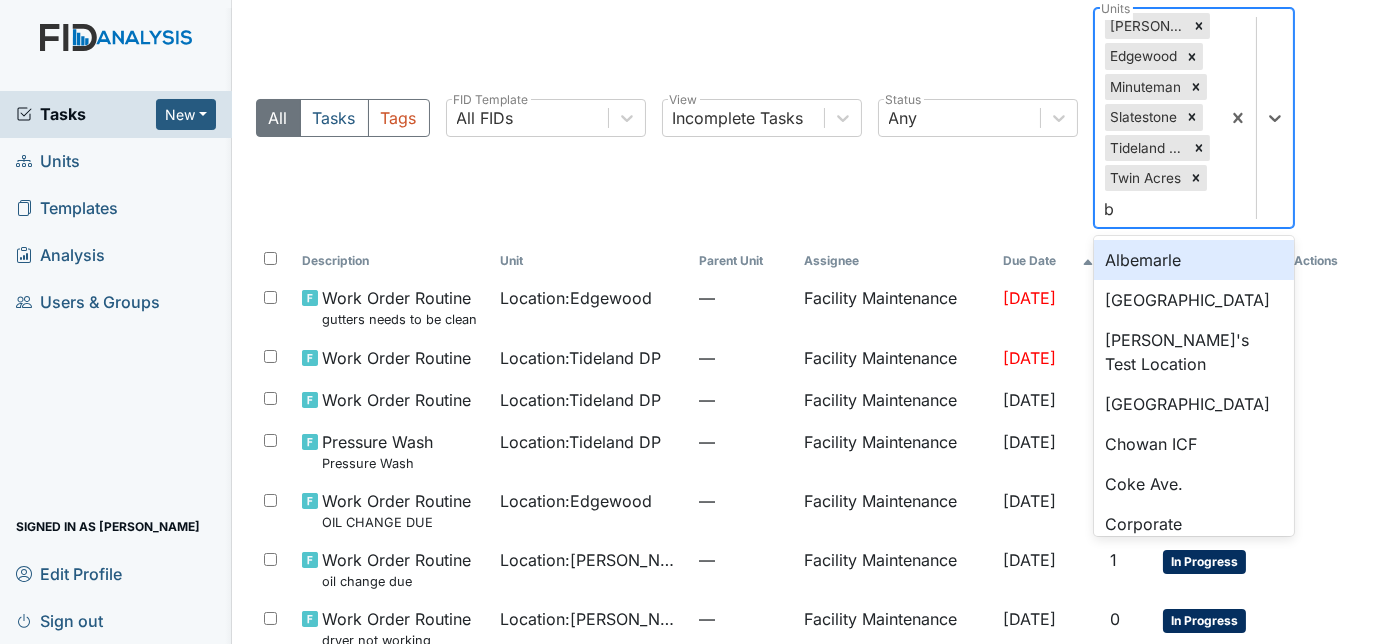 type on "be" 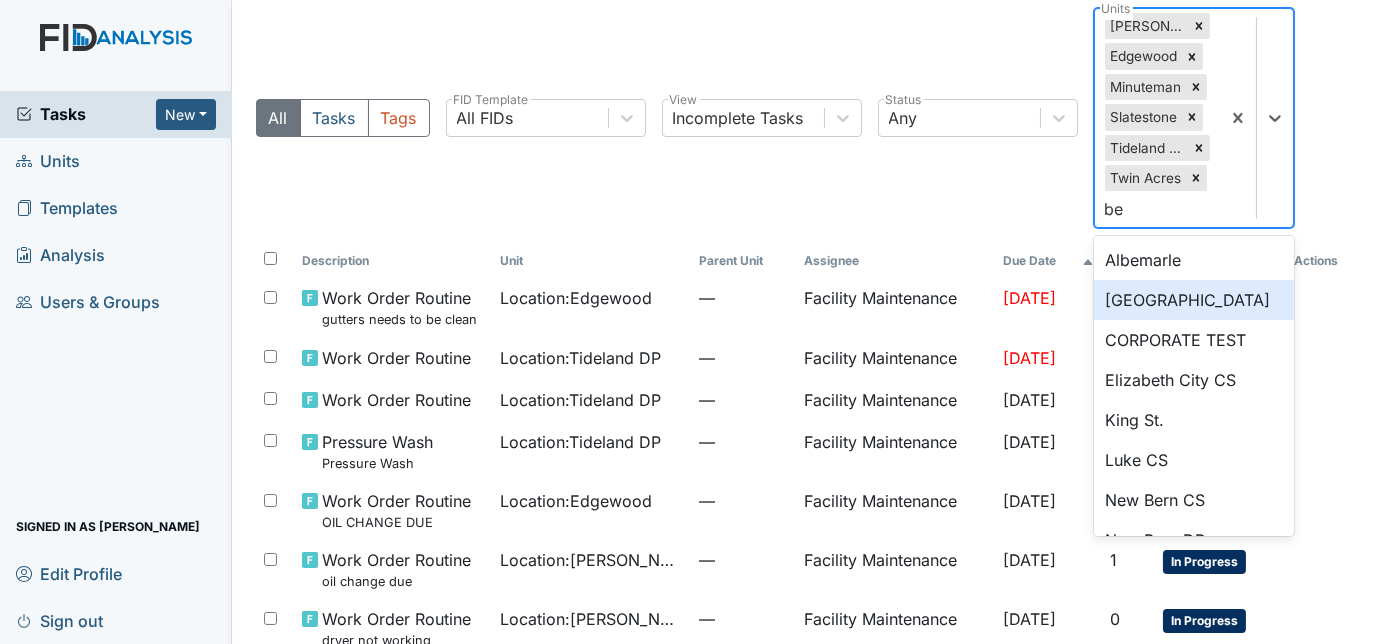 type 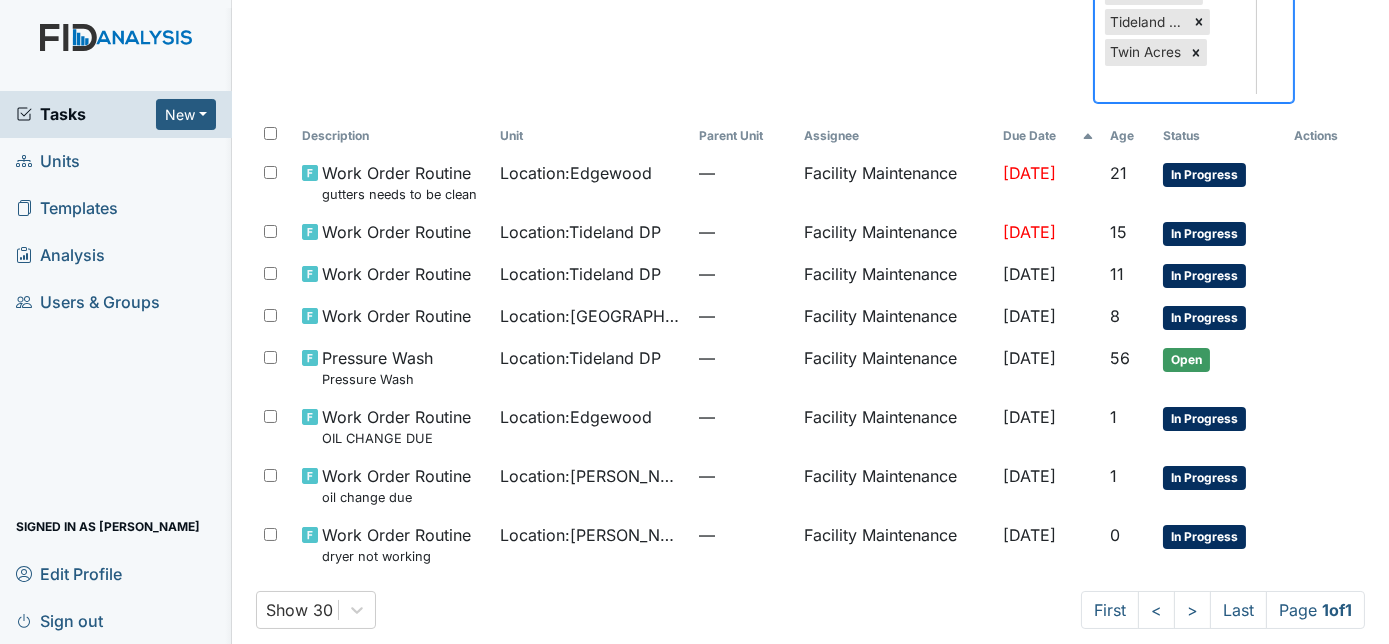 scroll, scrollTop: 240, scrollLeft: 0, axis: vertical 